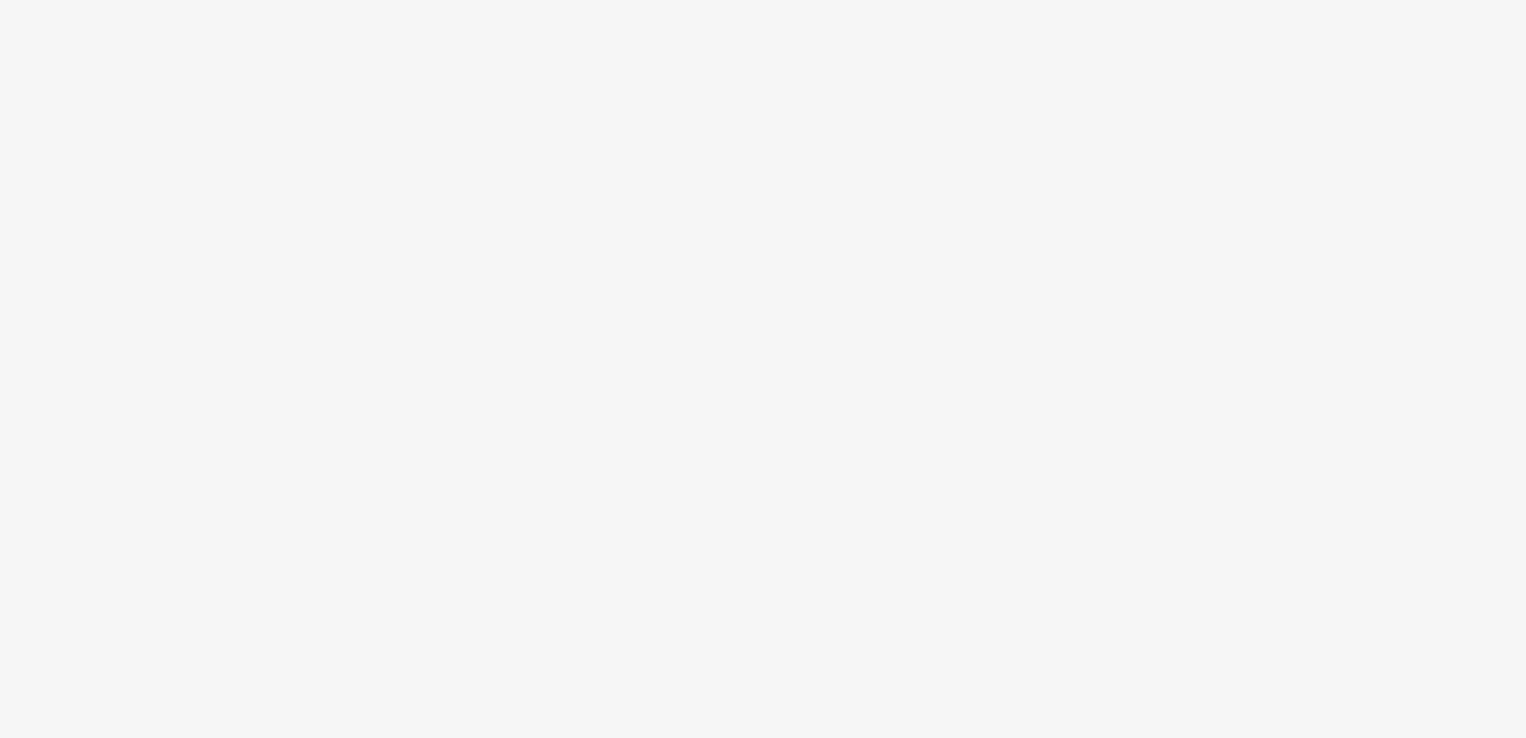 scroll, scrollTop: 0, scrollLeft: 0, axis: both 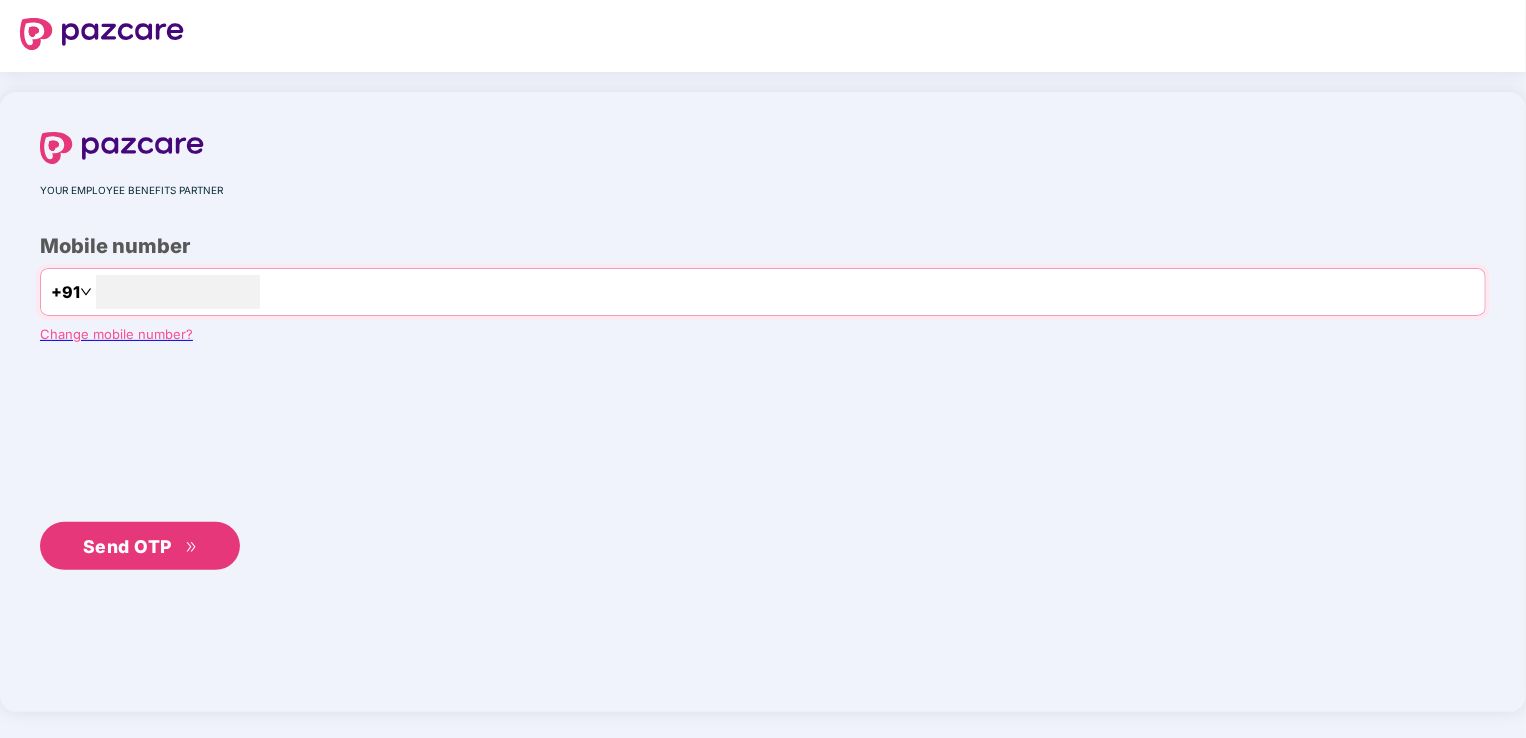 type on "**********" 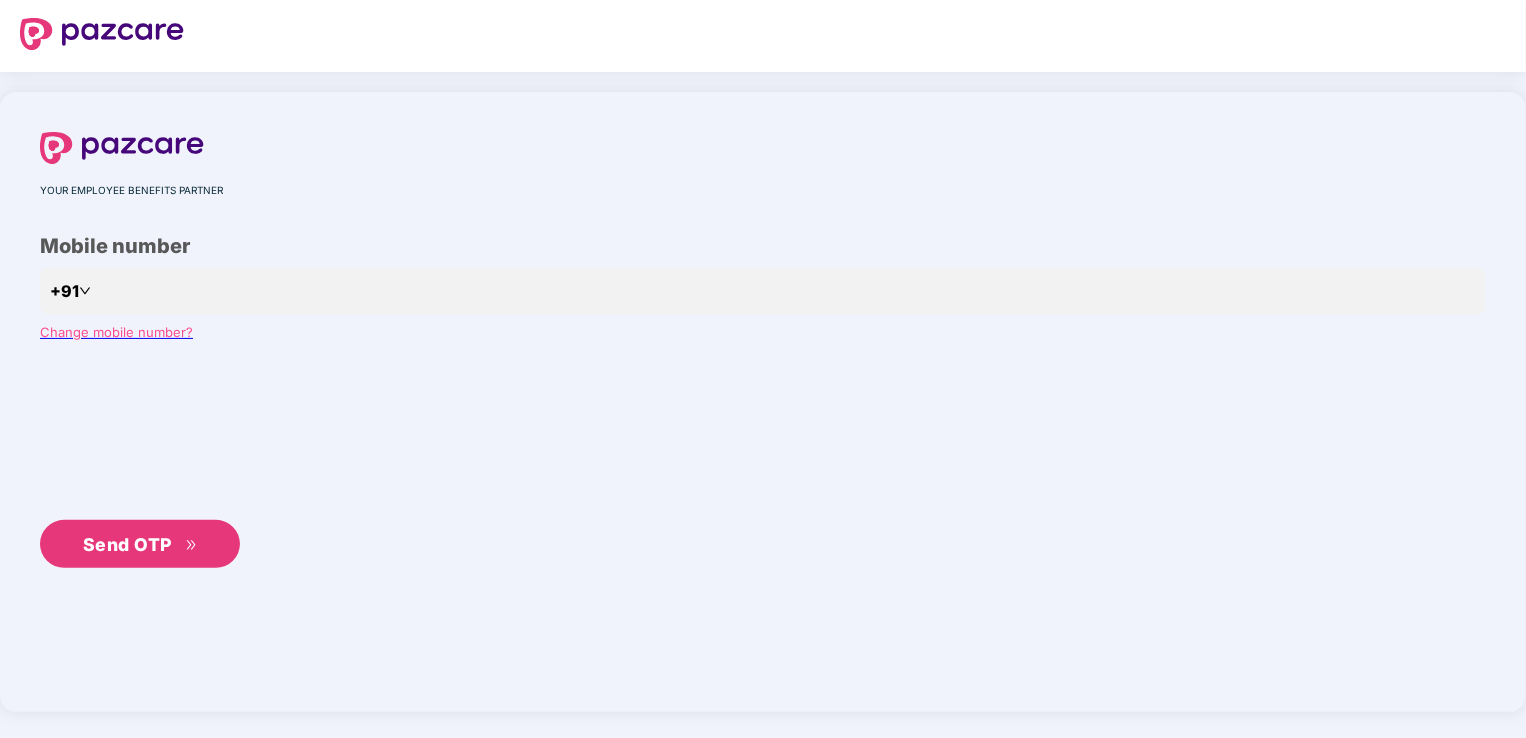 click on "Send OTP" at bounding box center (127, 544) 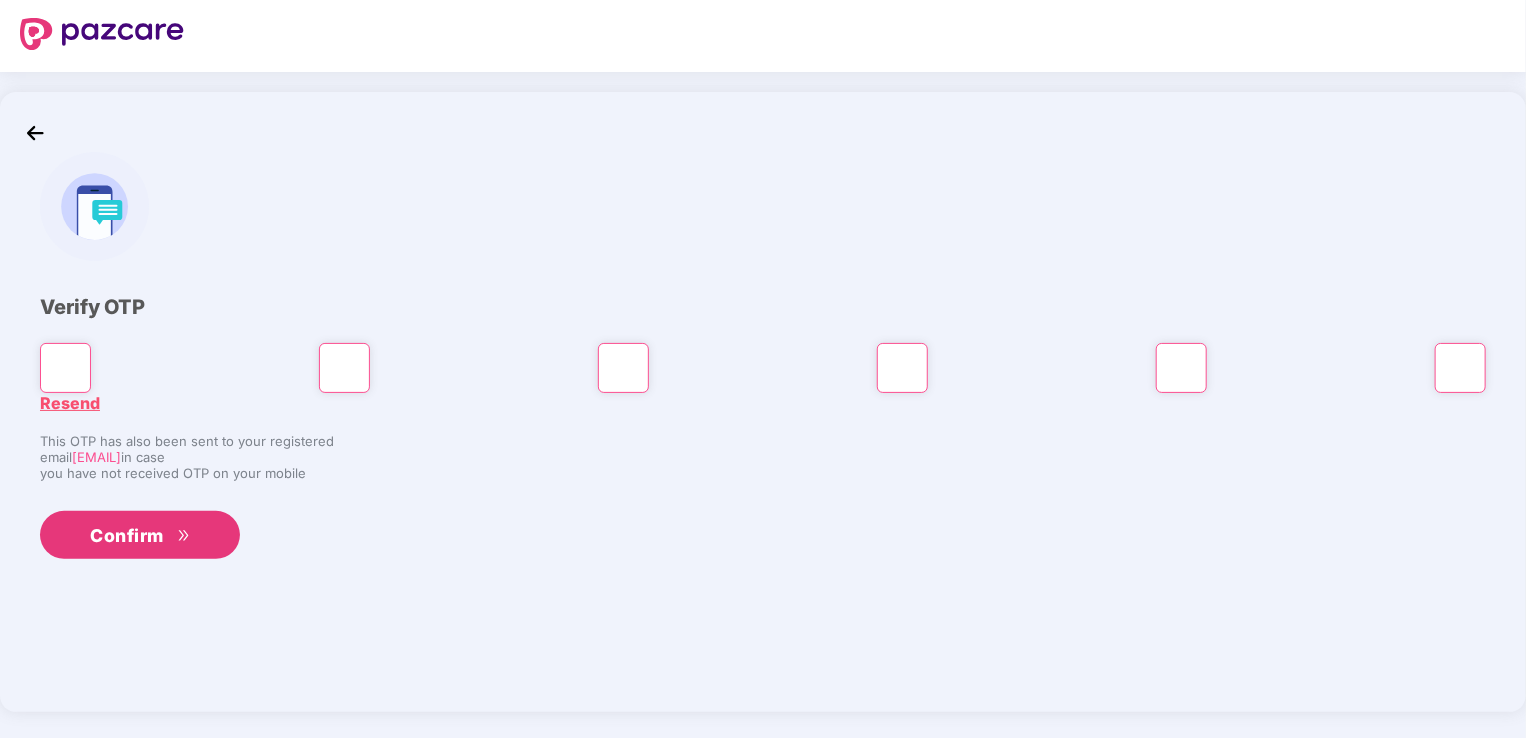 type on "*" 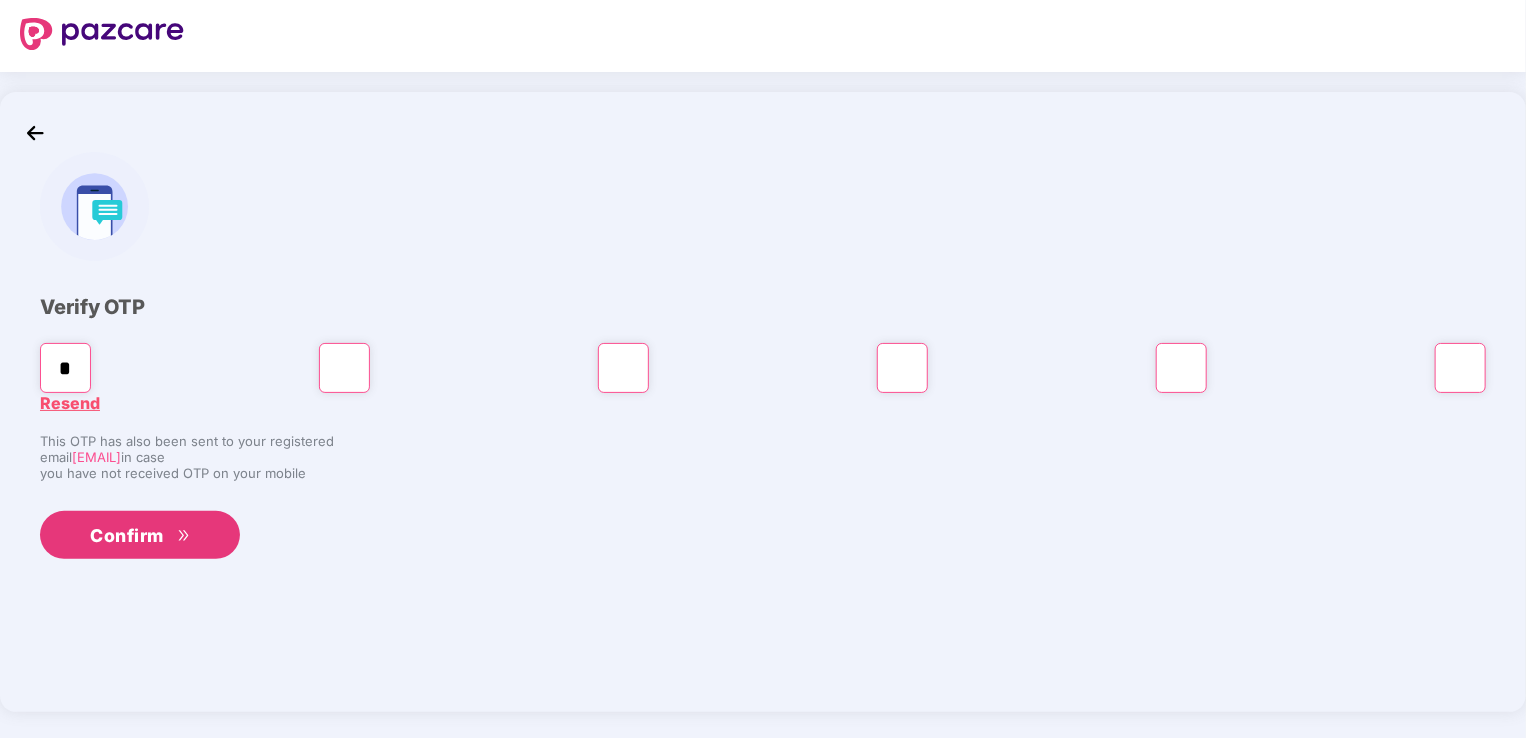 type on "*" 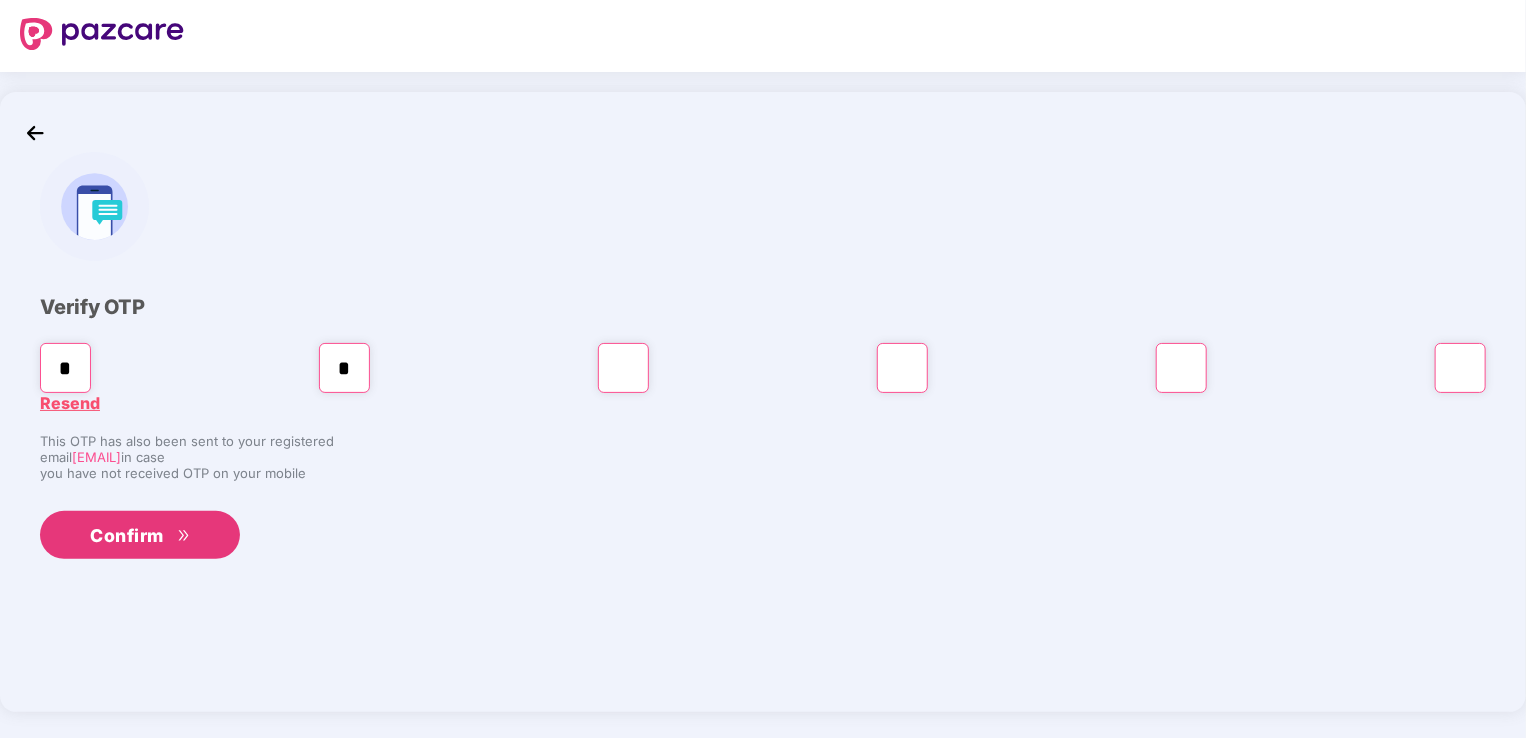 type on "*" 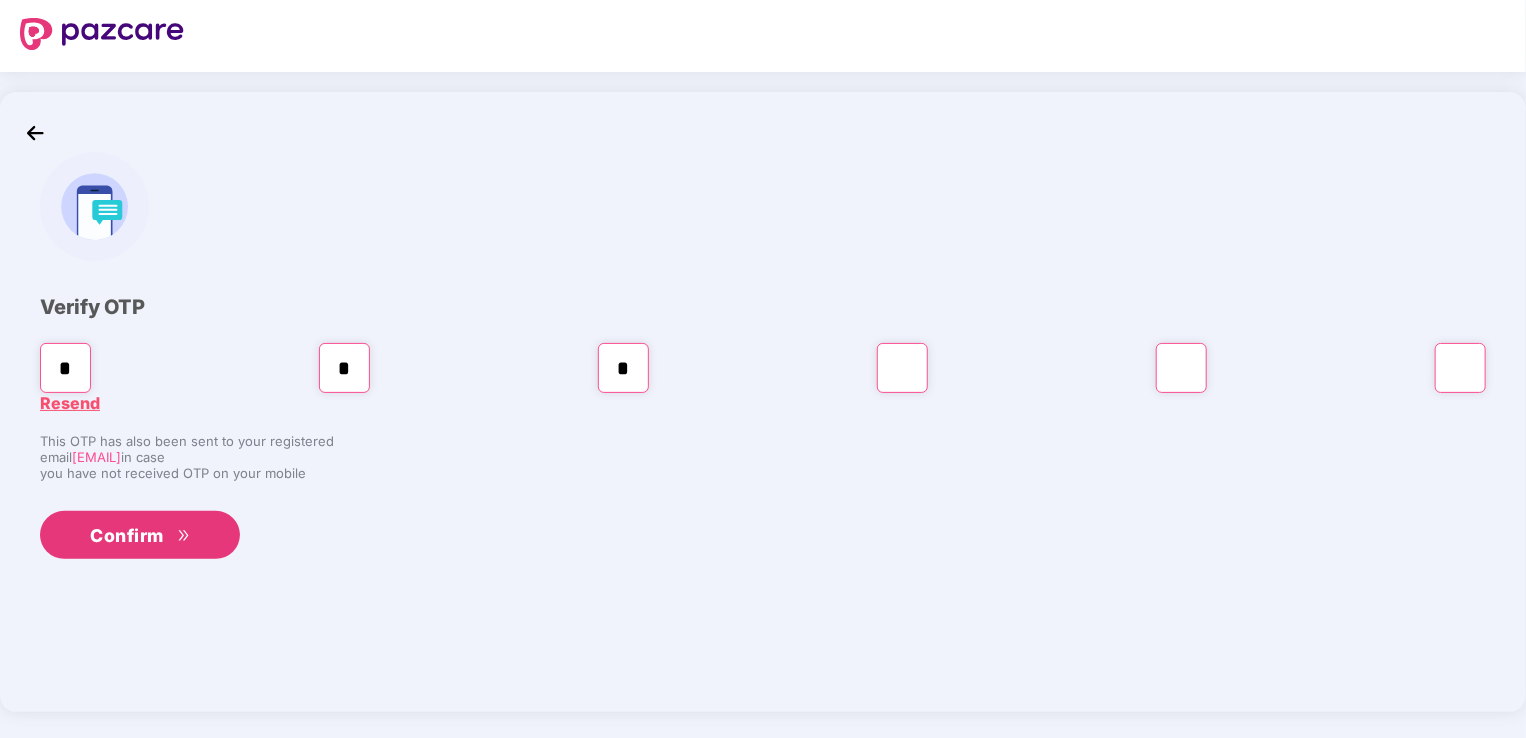 type on "*" 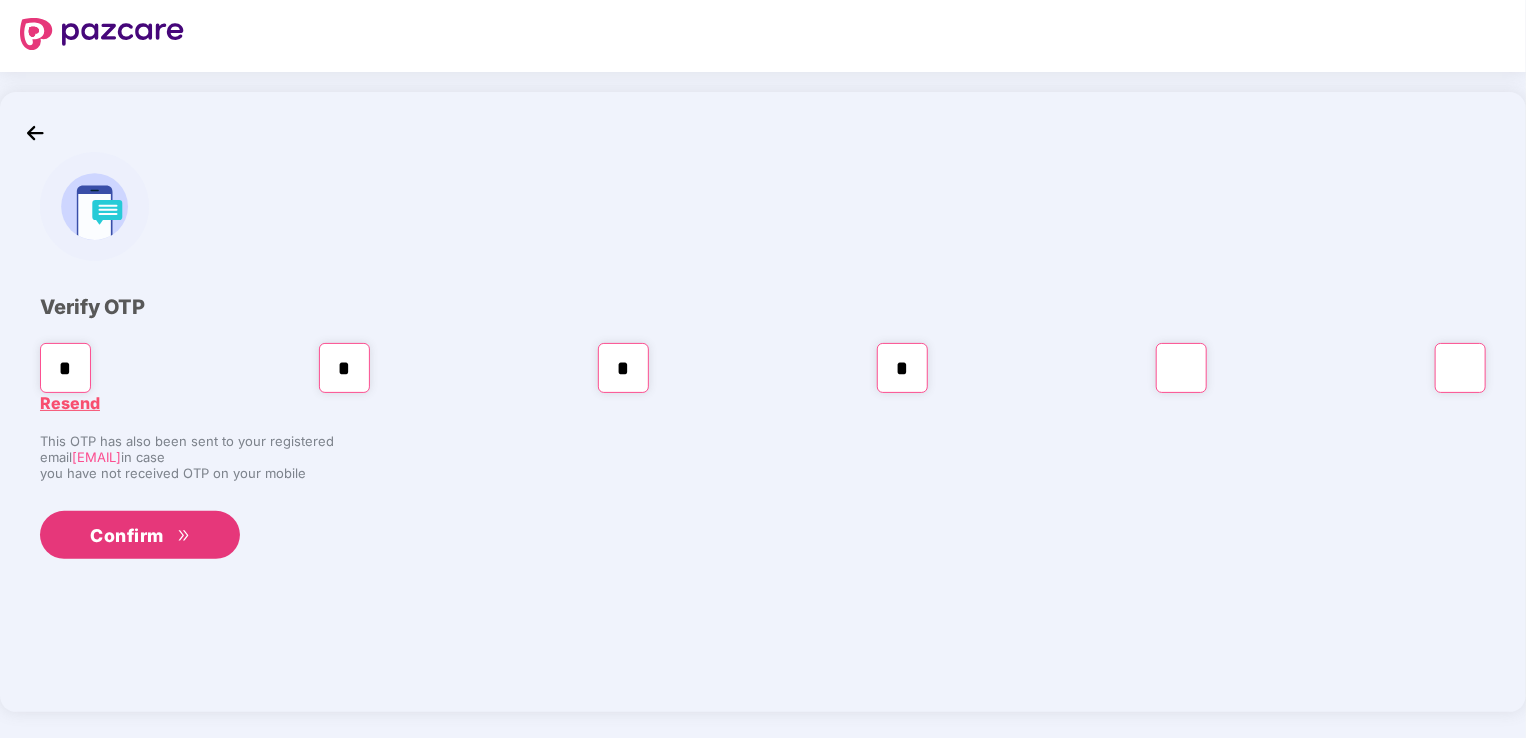 type on "*" 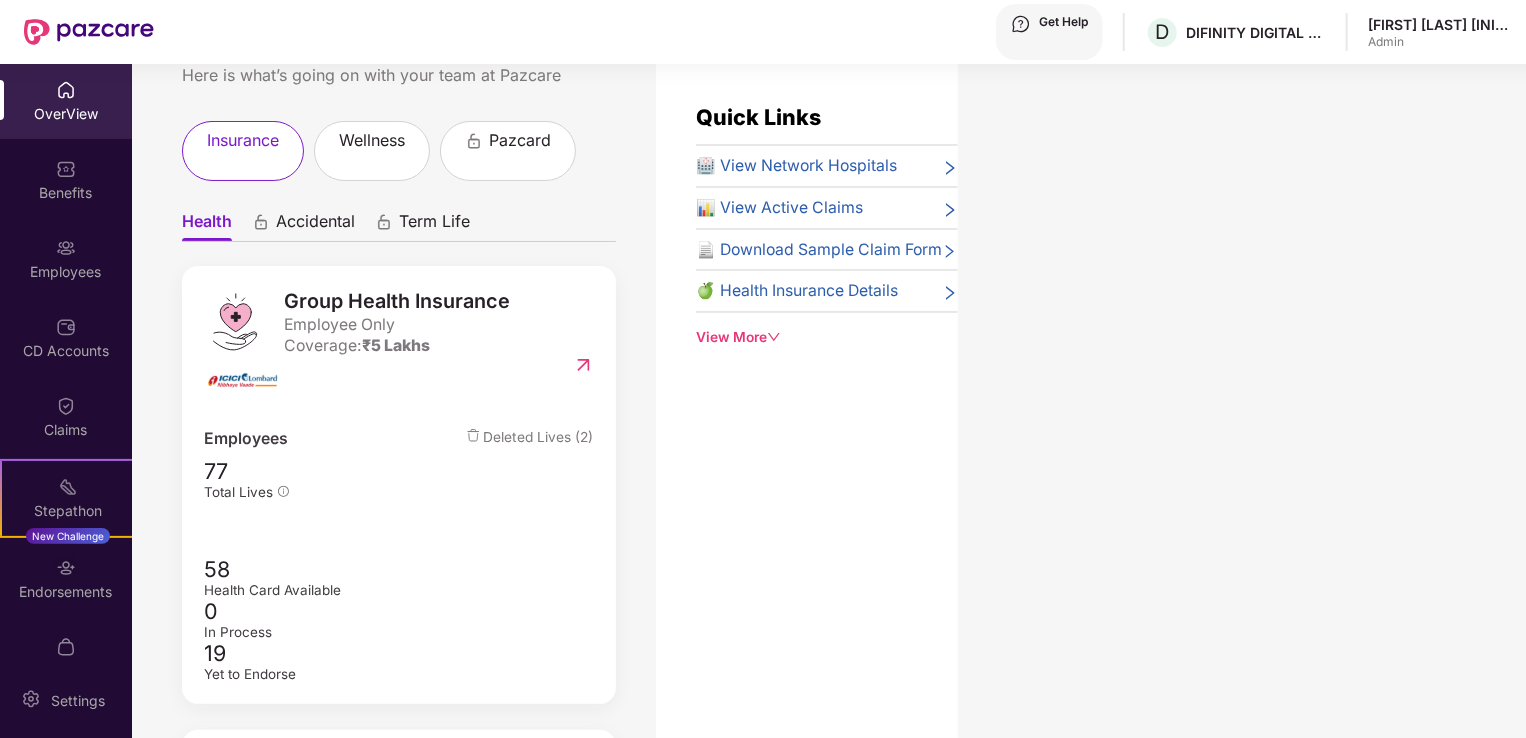 scroll, scrollTop: 100, scrollLeft: 0, axis: vertical 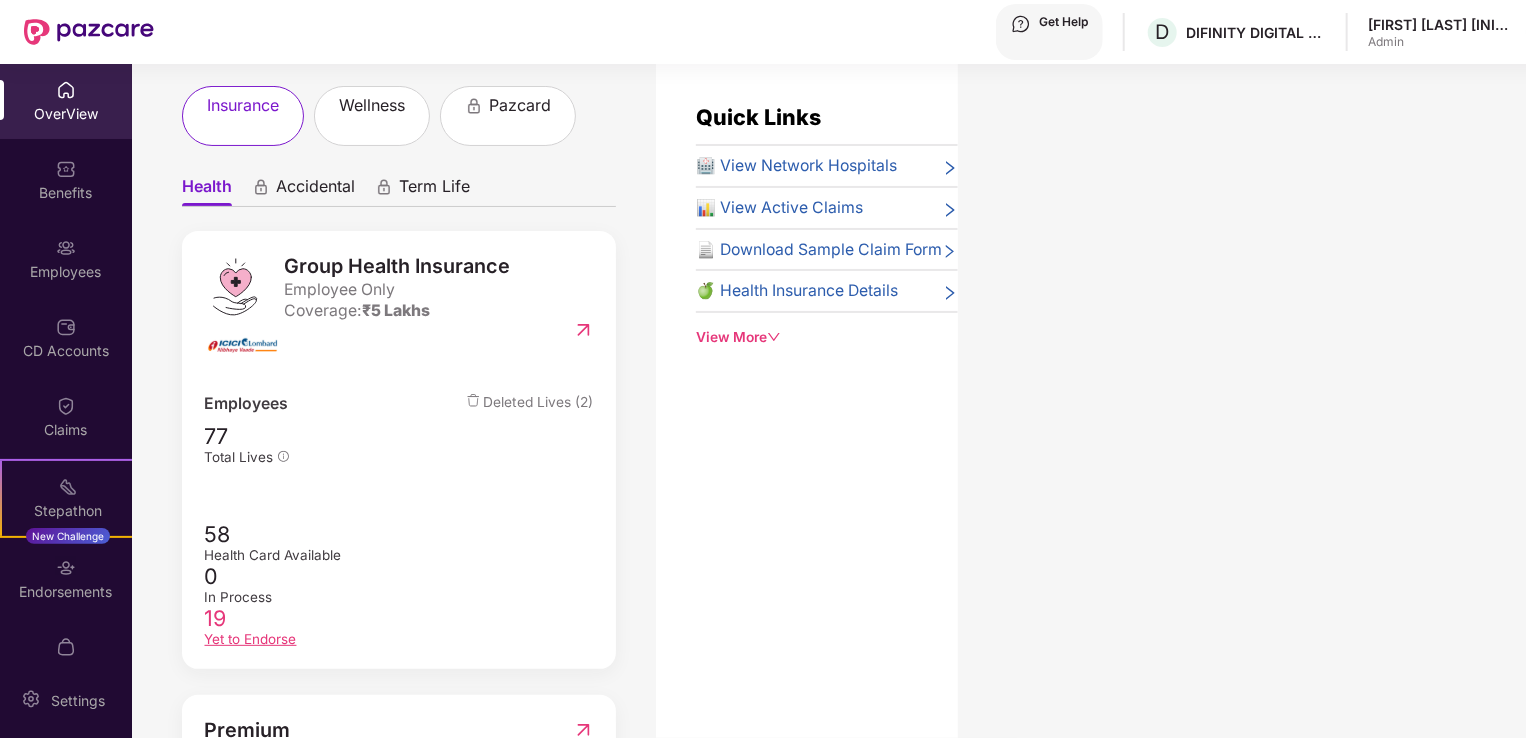 click on "Yet to Endorse" at bounding box center (399, 597) 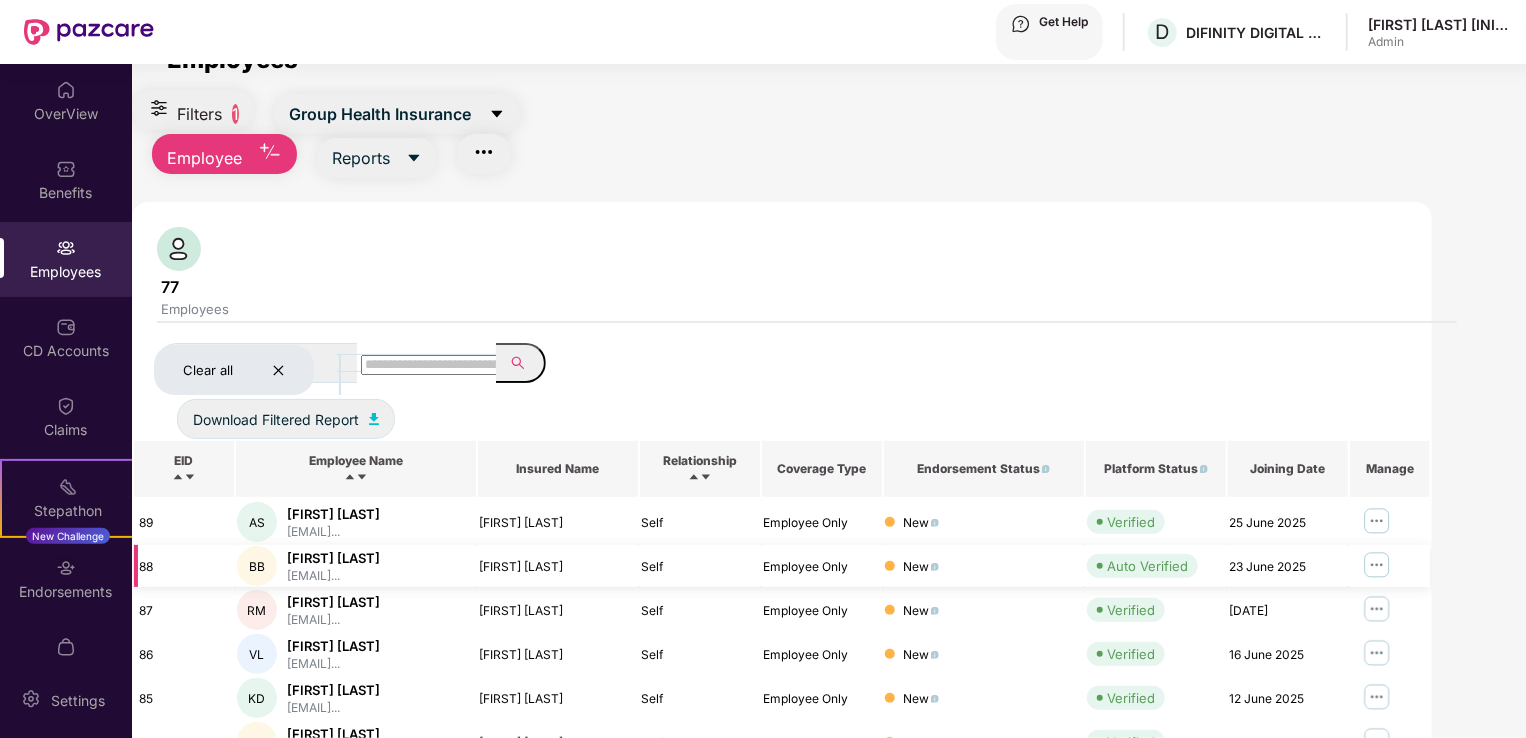 scroll, scrollTop: 0, scrollLeft: 0, axis: both 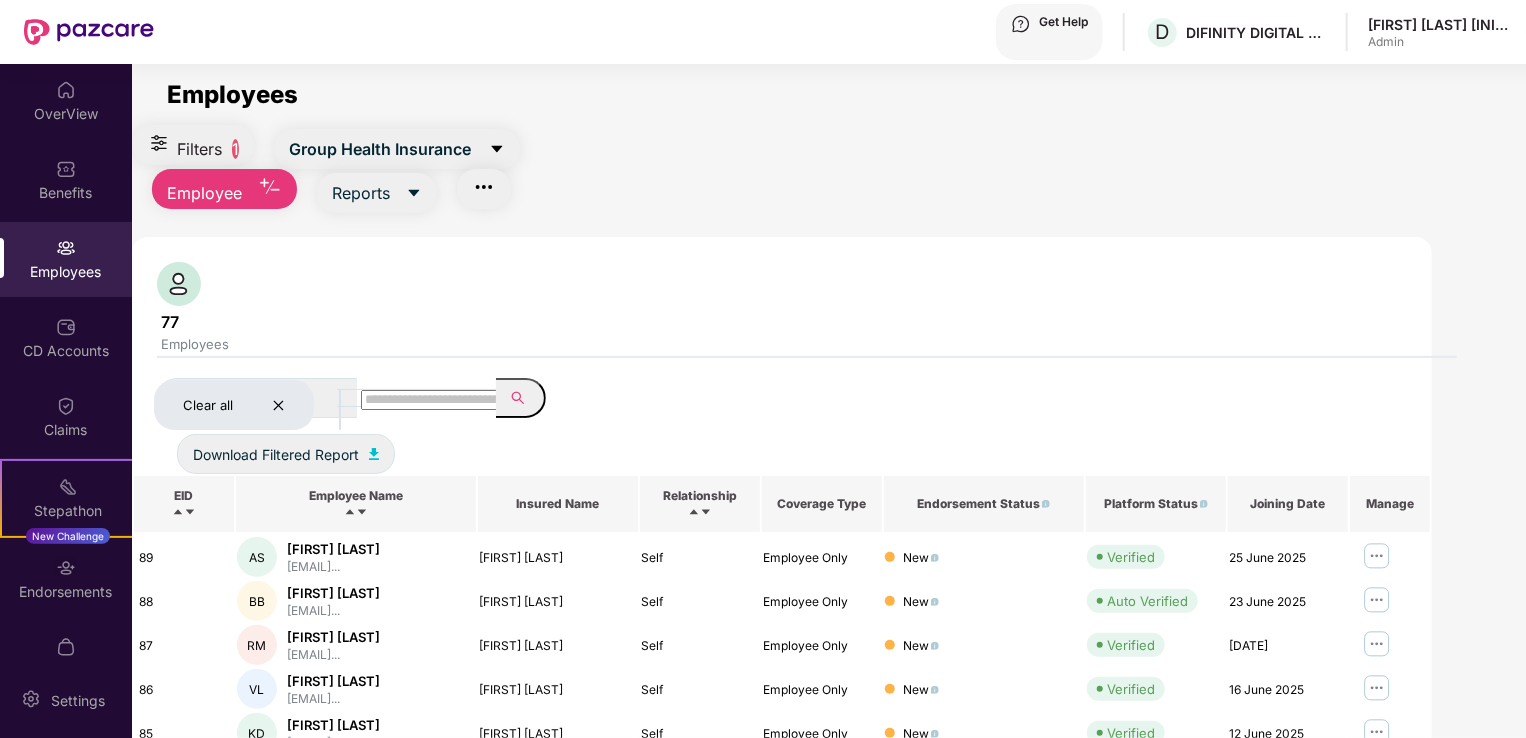 click on "Employee" at bounding box center (380, 149) 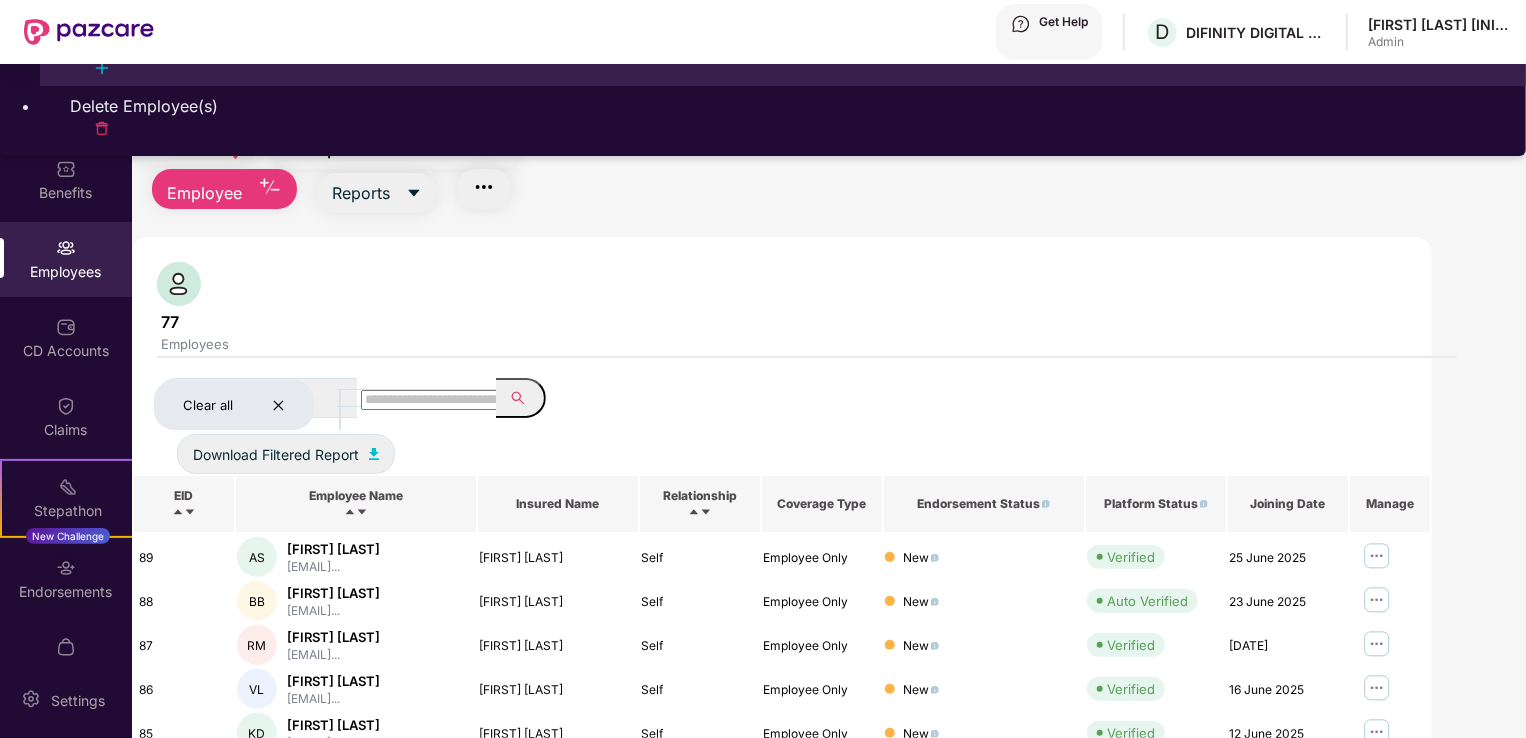click on "Add Employee(s)" at bounding box center (783, 46) 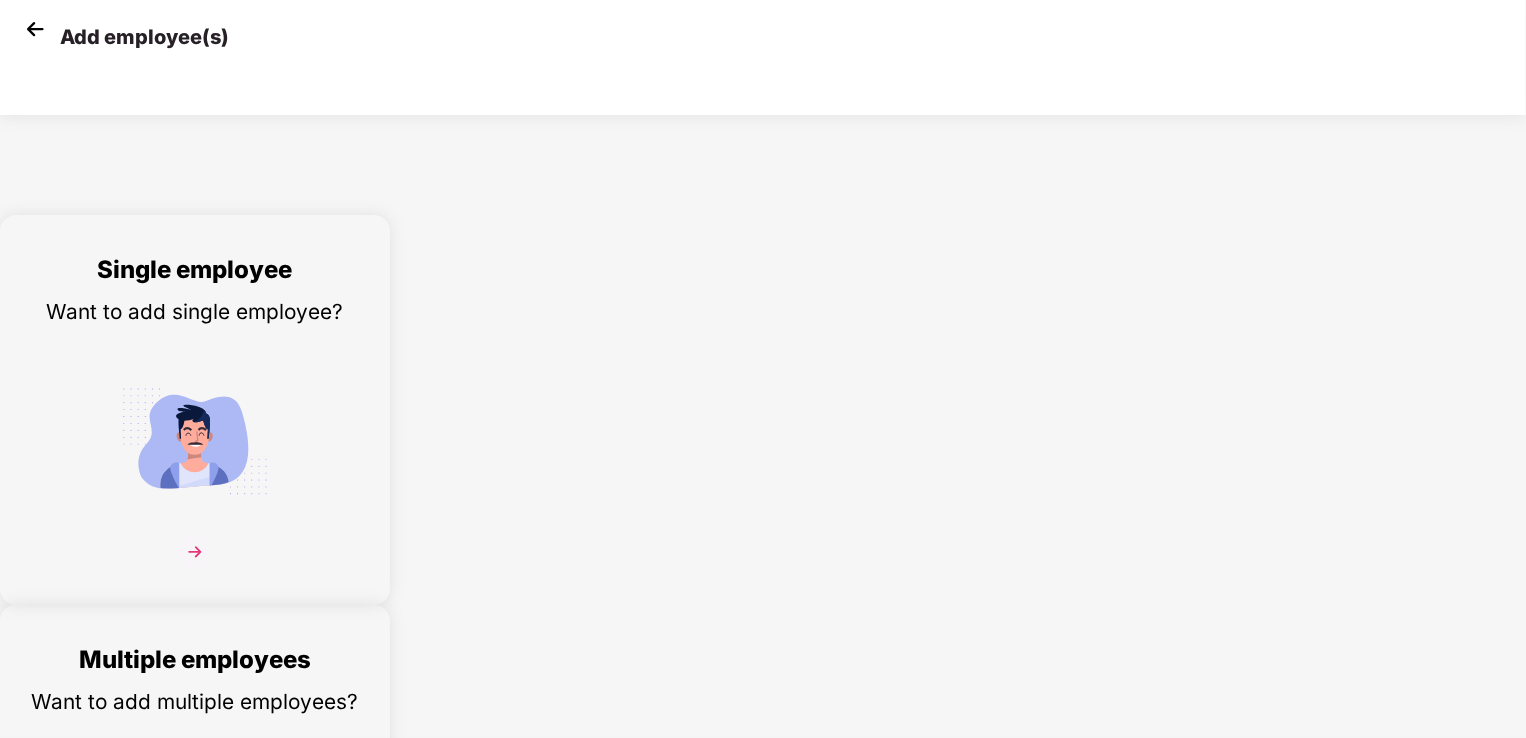 click at bounding box center [195, 441] 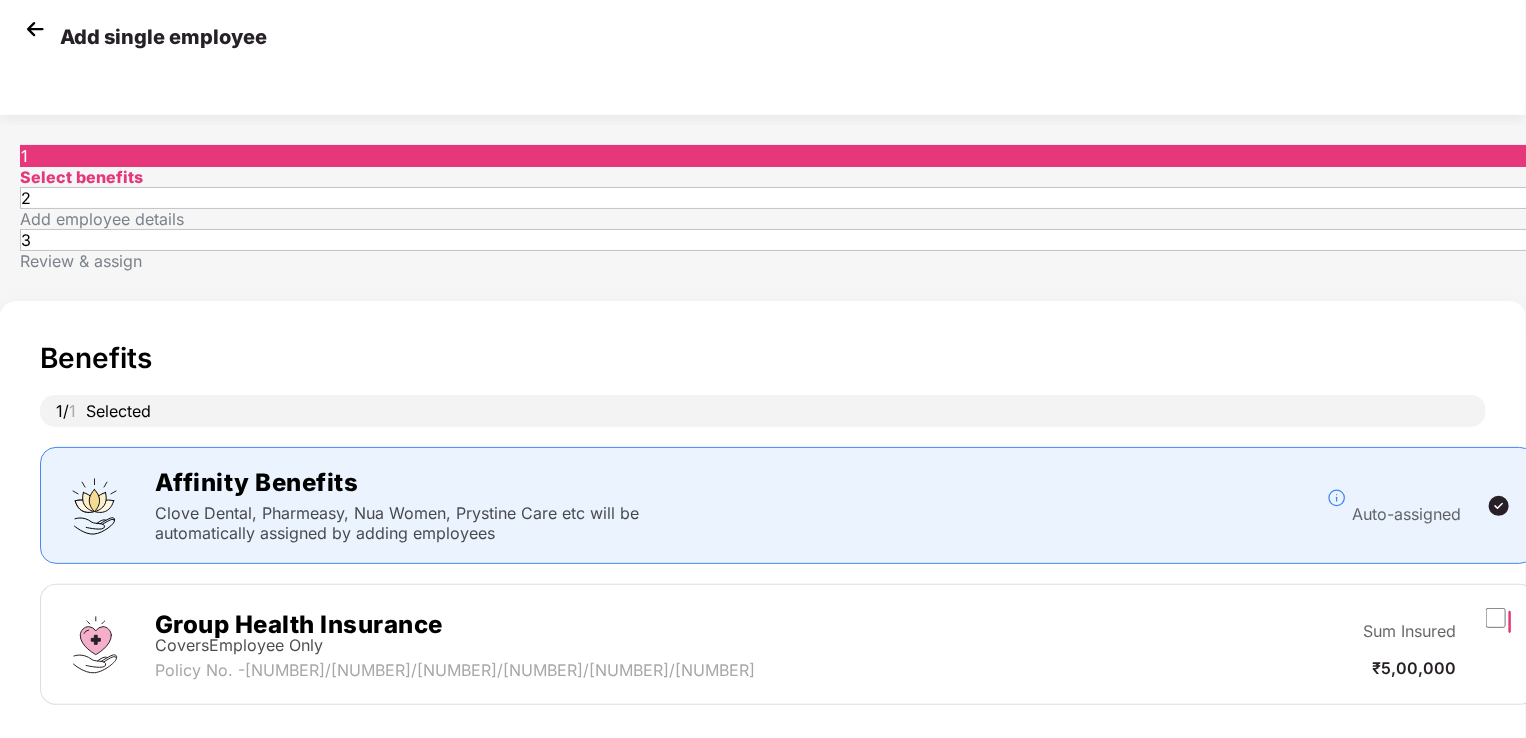 click on "Next" at bounding box center (1285, 765) 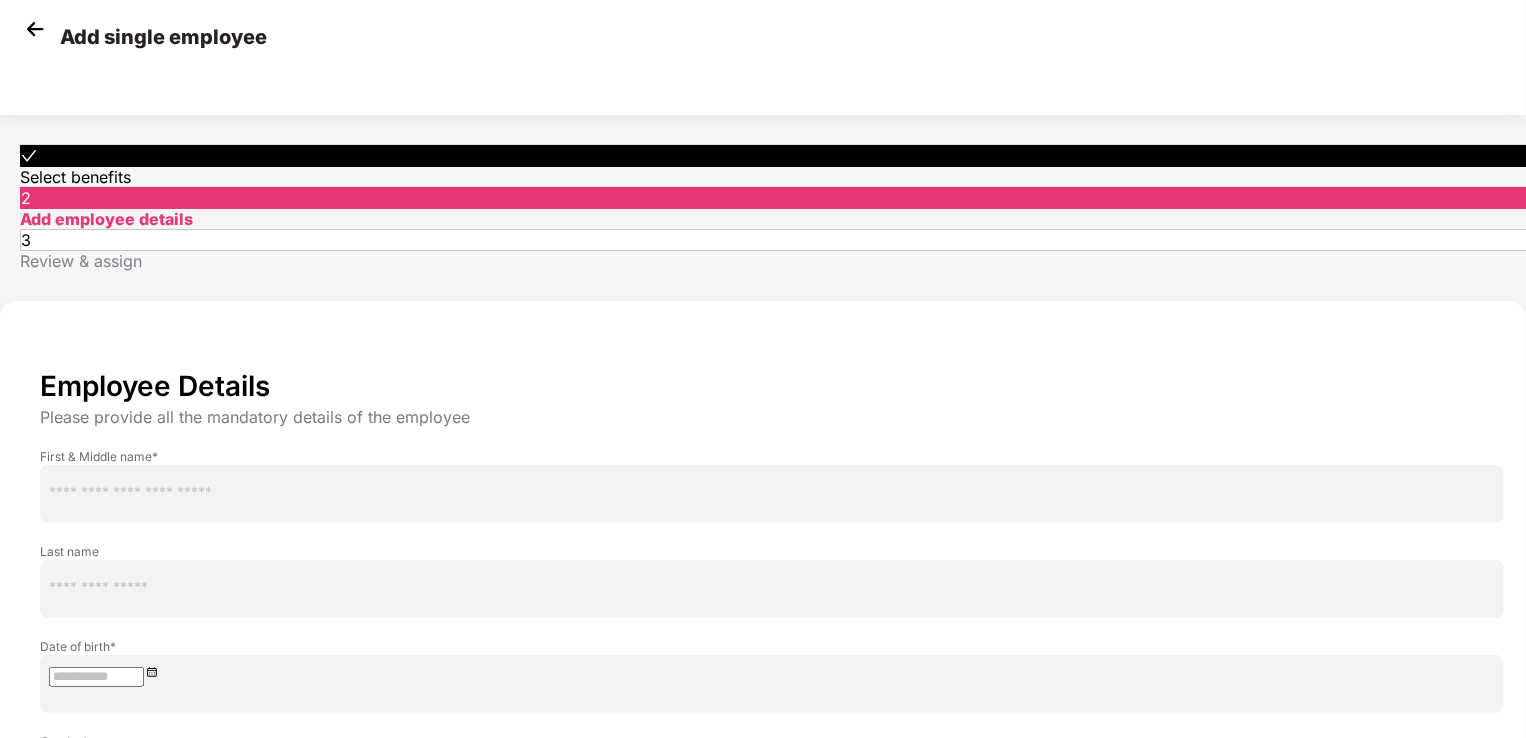 click at bounding box center [772, 684] 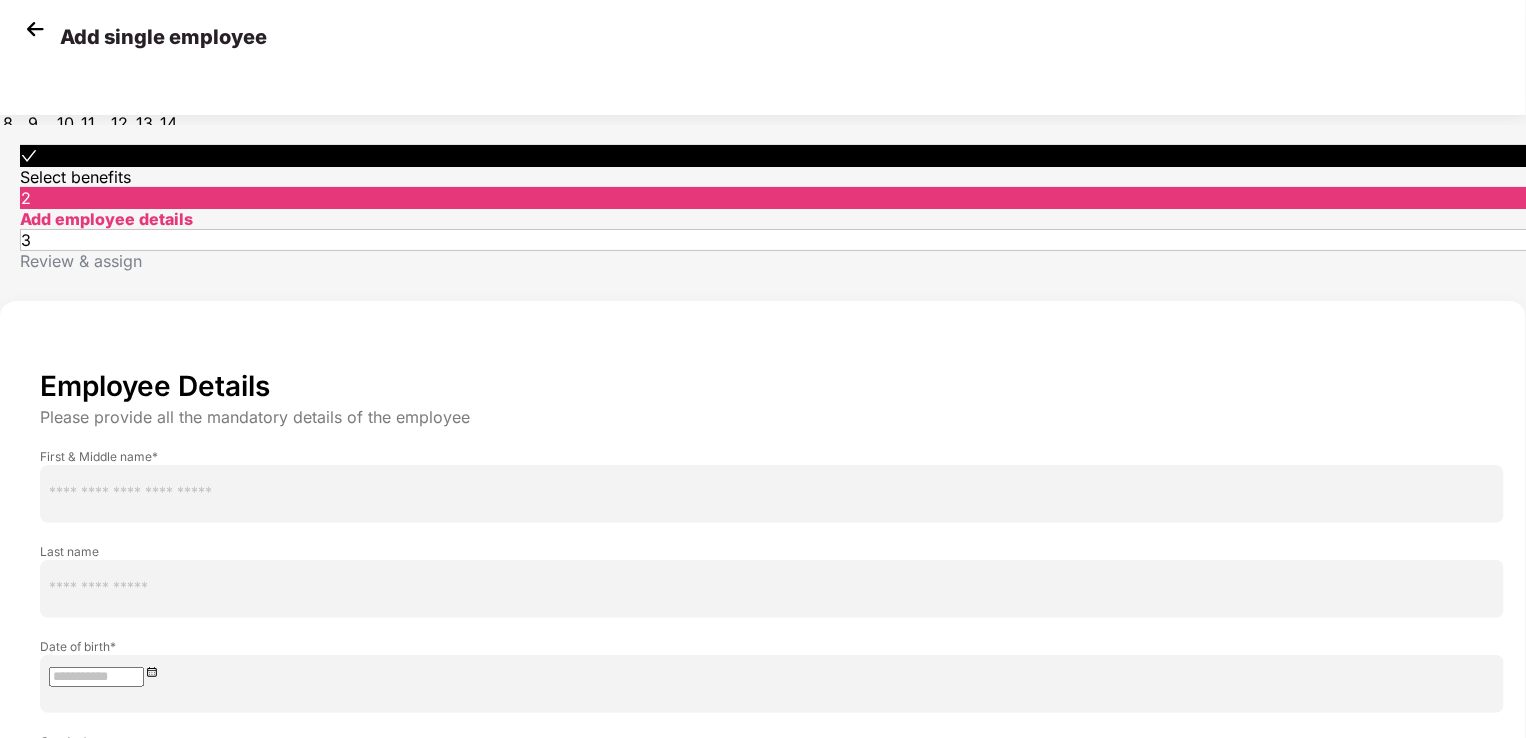 click on "2007" at bounding box center [59, 31] 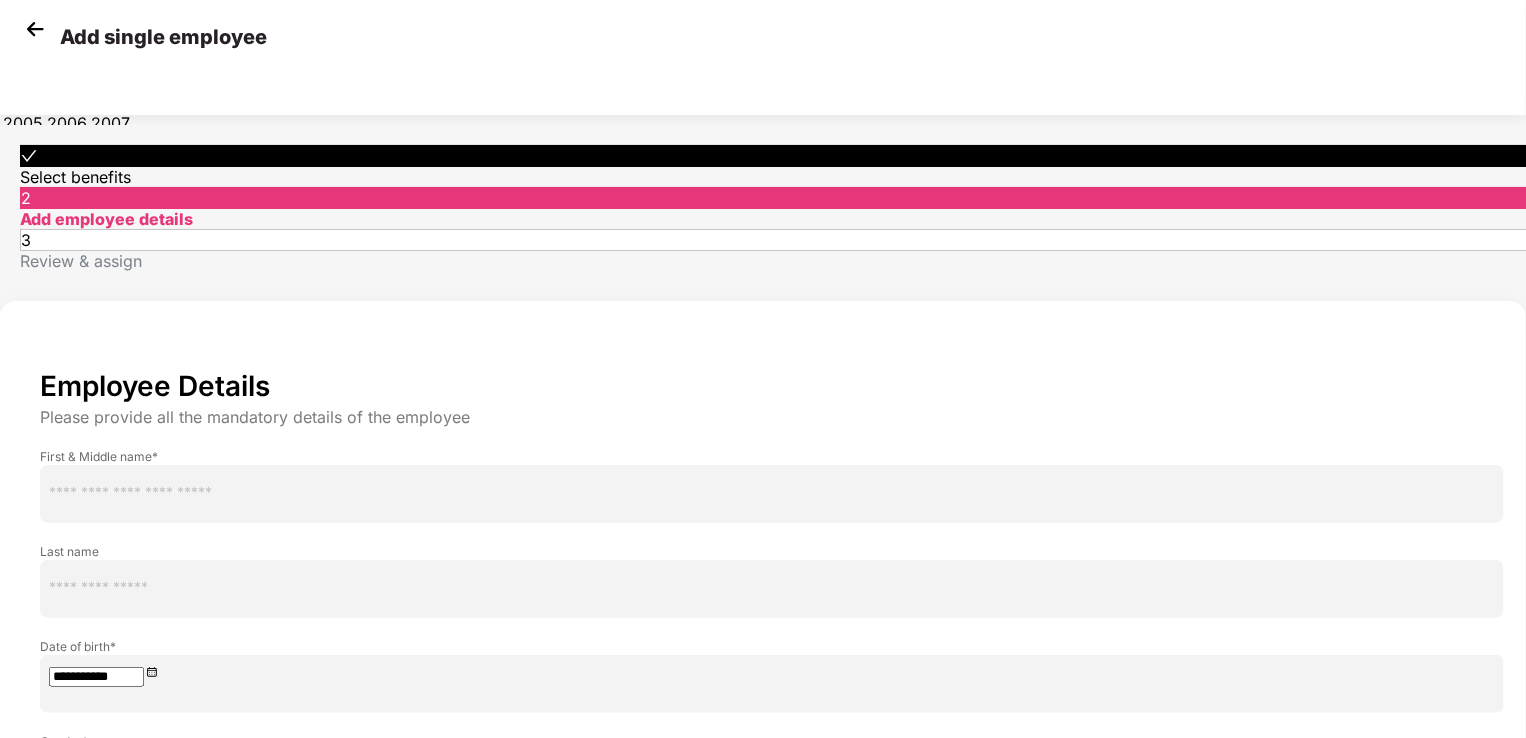 click on "2000" at bounding box center (67, 75) 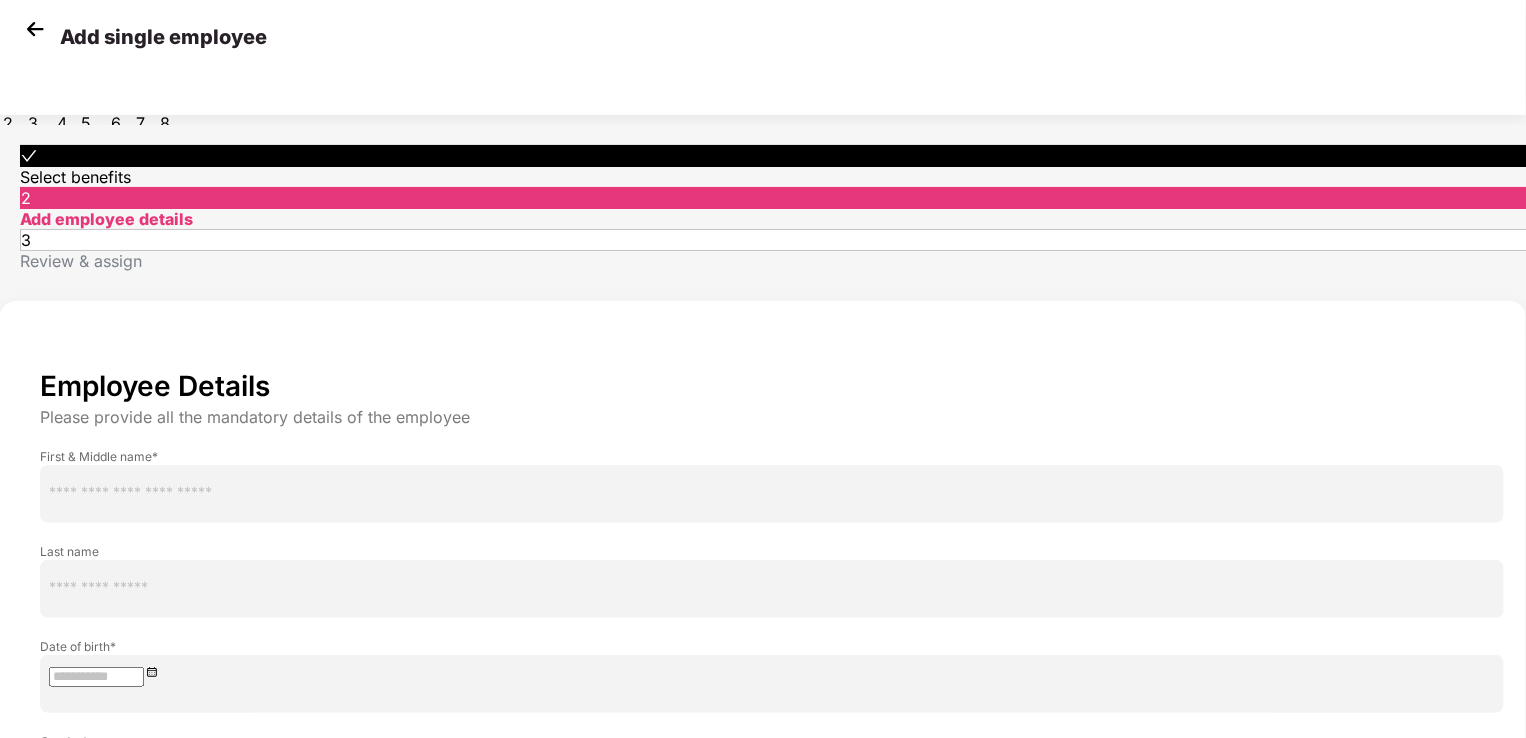 click on "Jul" at bounding box center [17, 31] 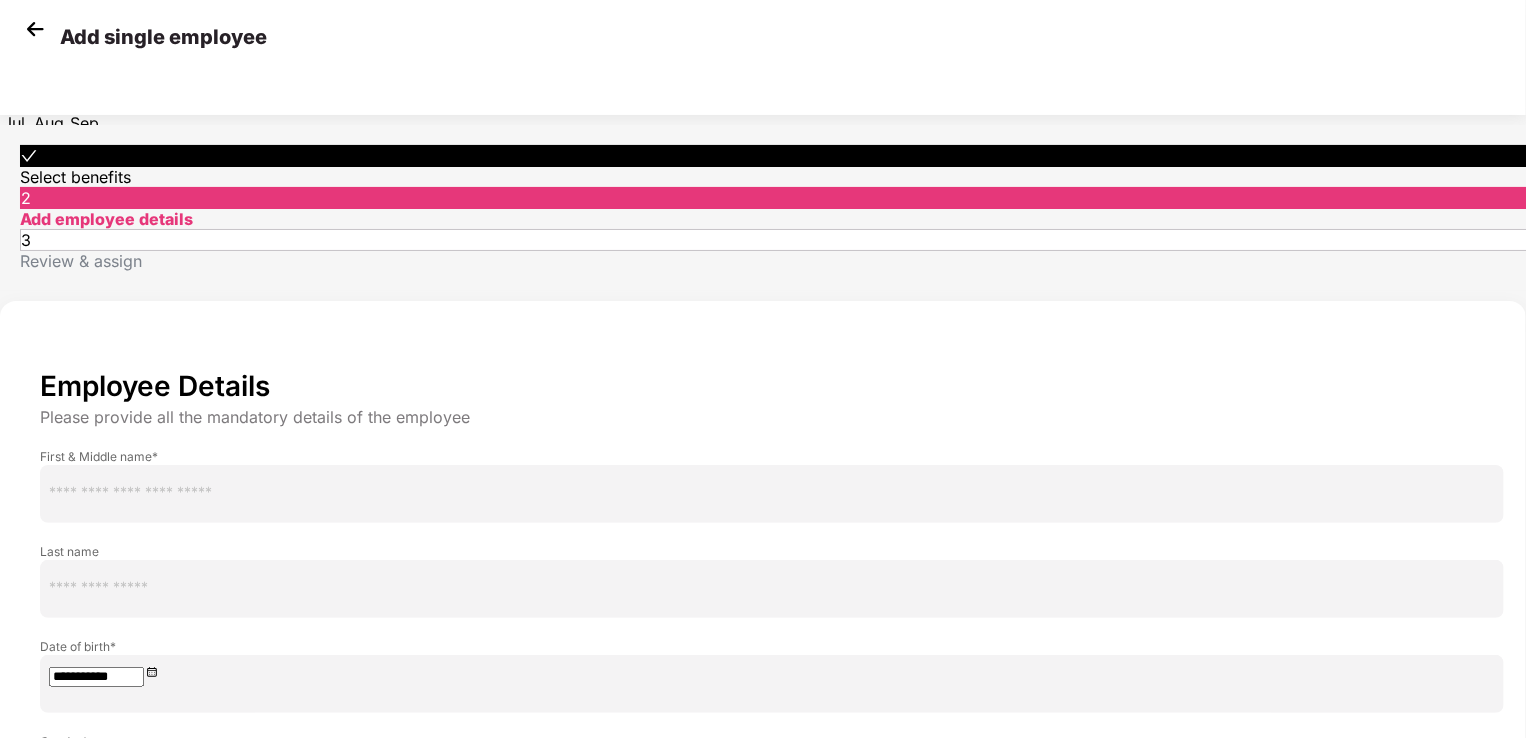 click on "Nov" at bounding box center [16, 75] 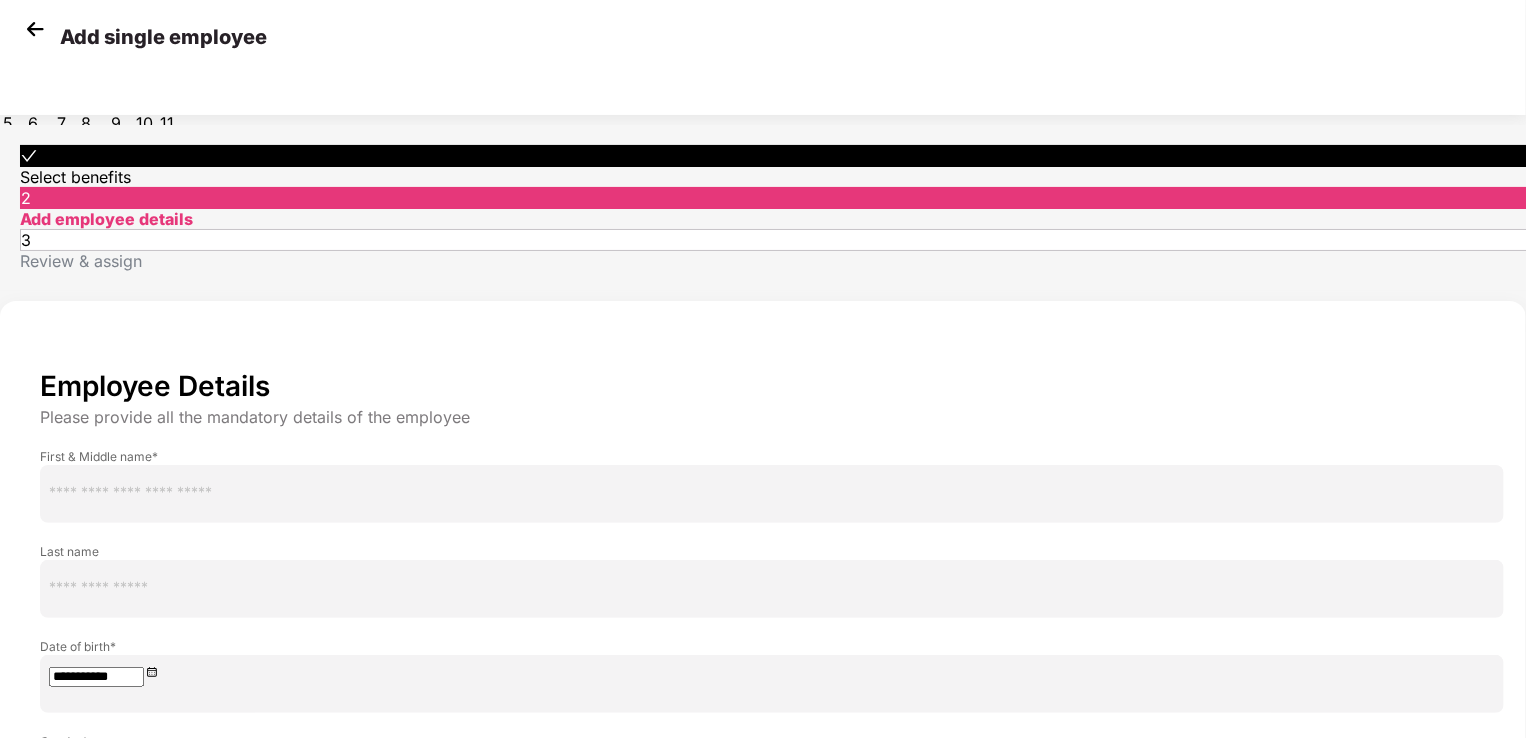 click on "18" at bounding box center [94, 99] 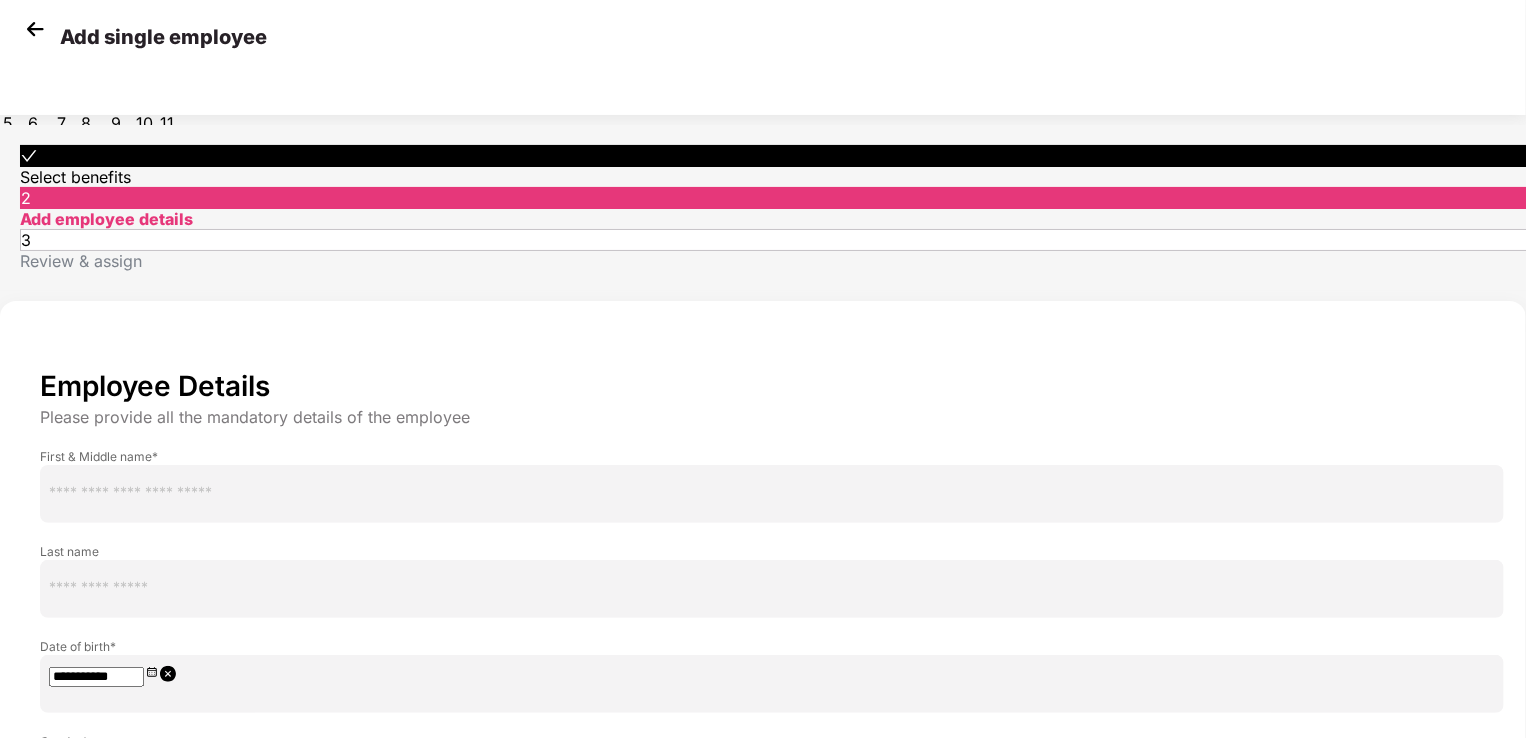 click at bounding box center (772, 856) 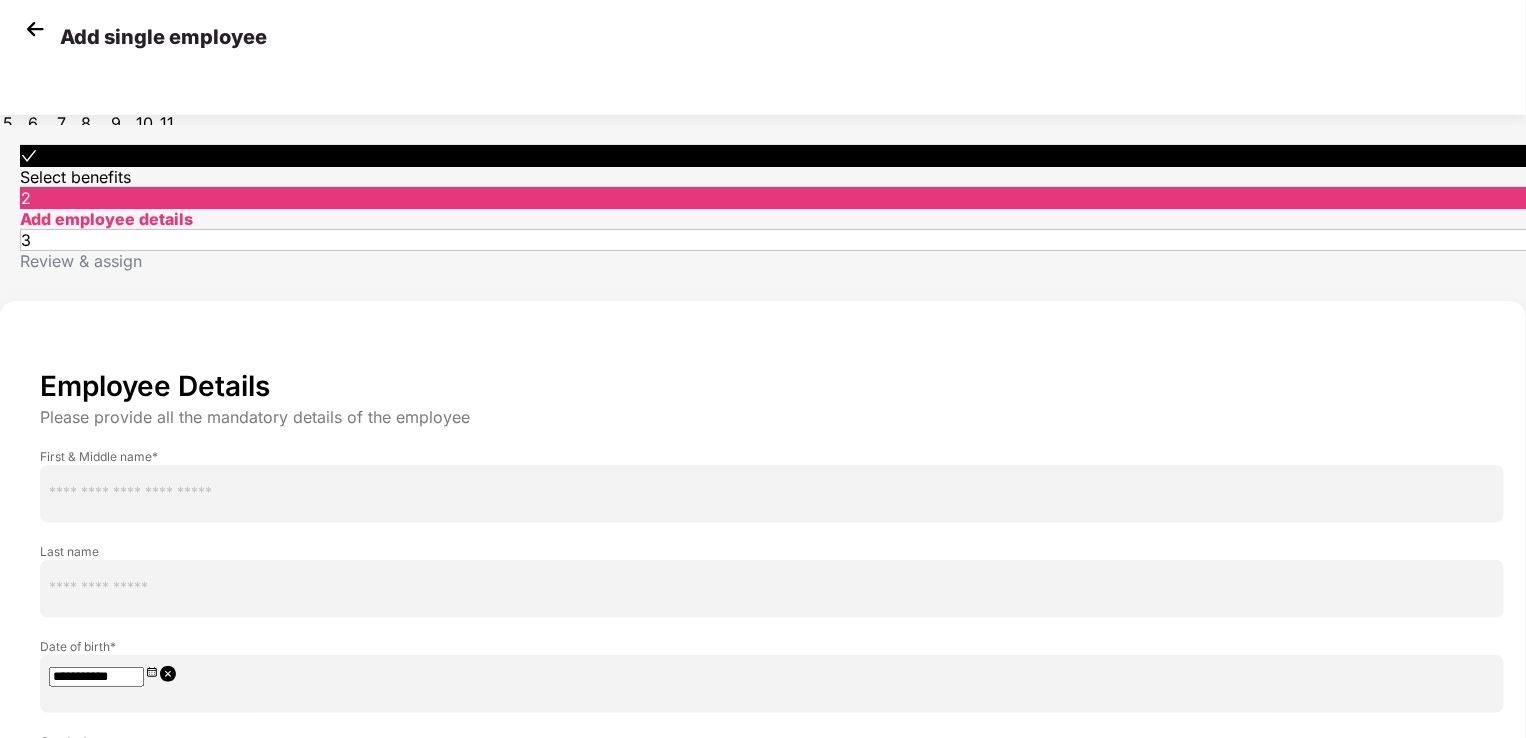 select on "****" 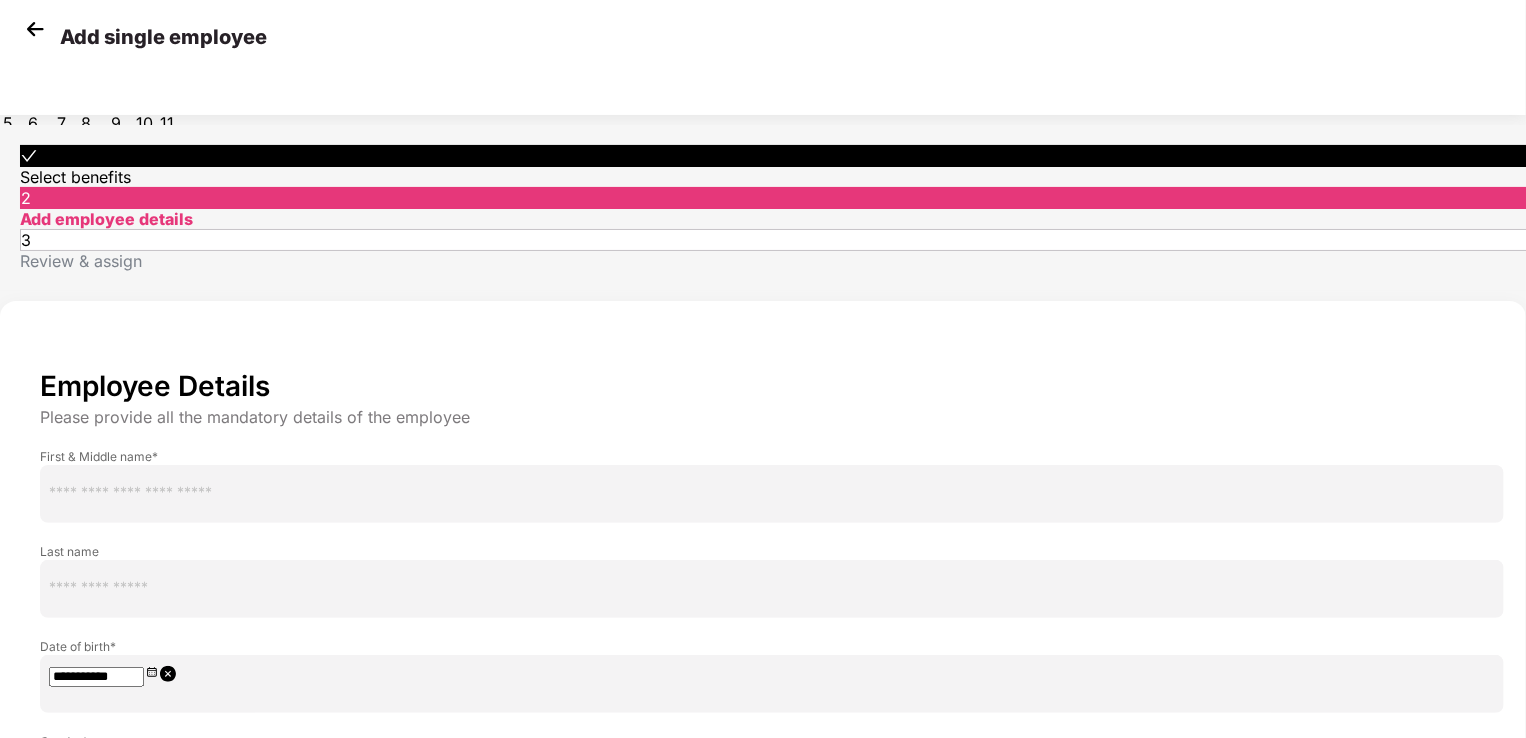 click on "****** **** ******" at bounding box center (763, 770) 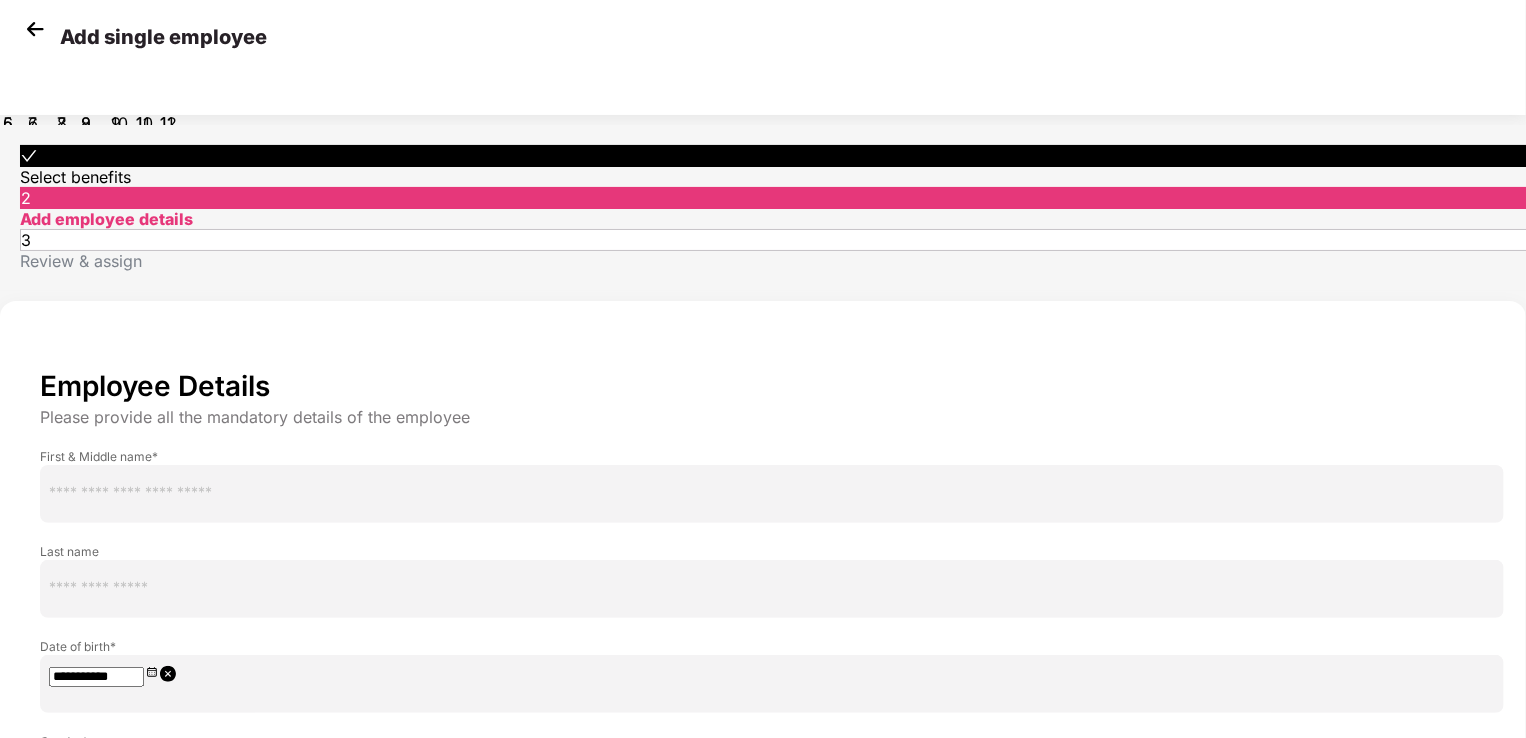 click on "7" at bounding box center (67, 99) 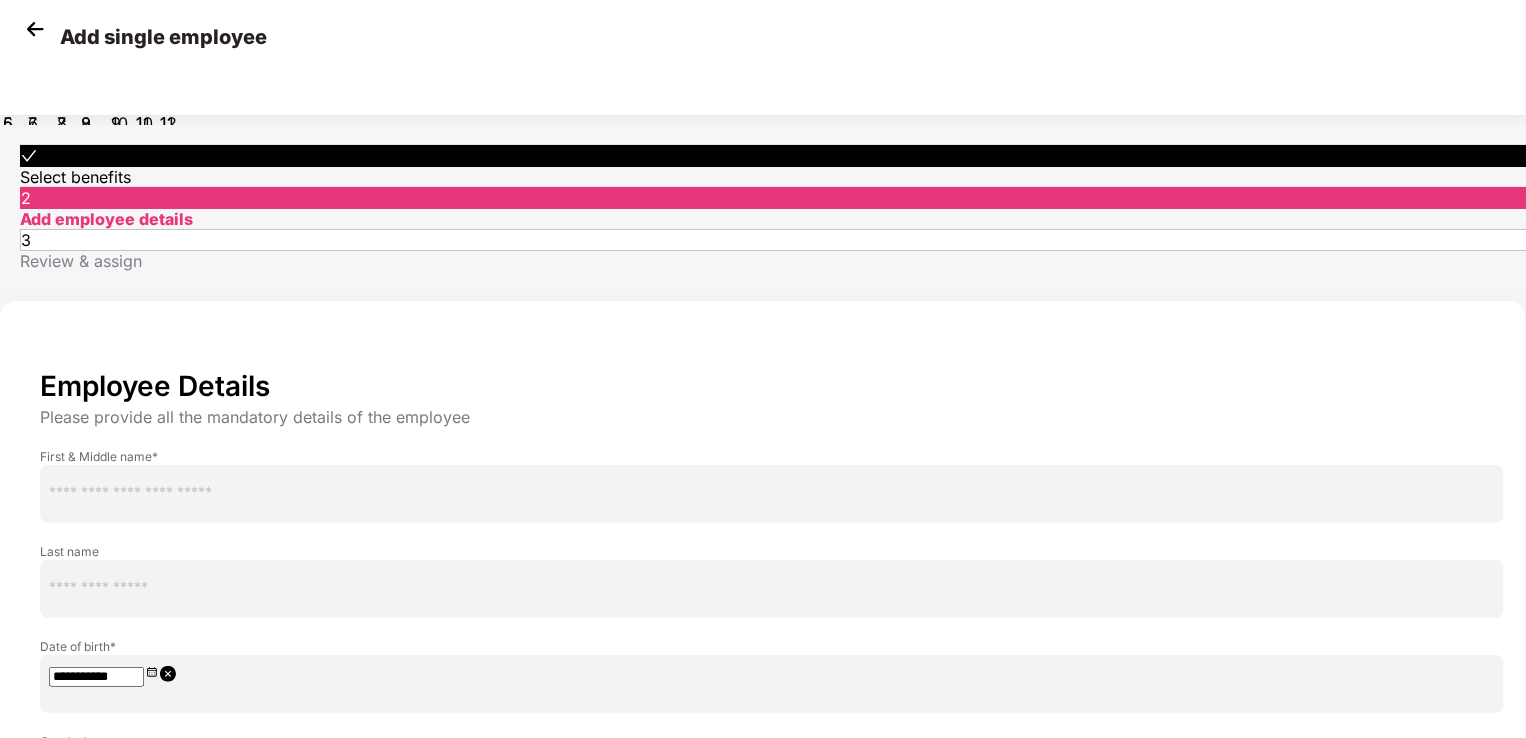 click at bounding box center (151, 1124) 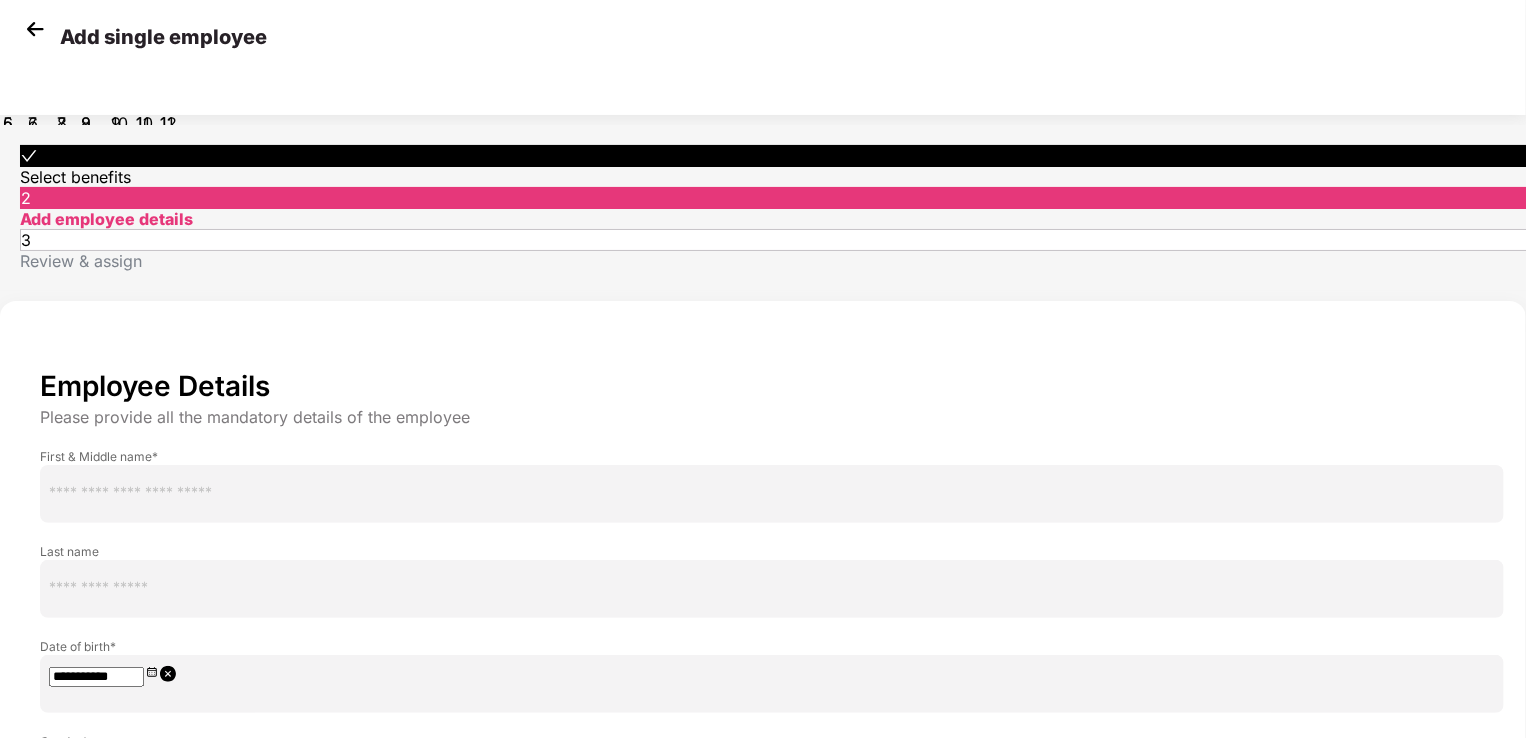 paste on "**********" 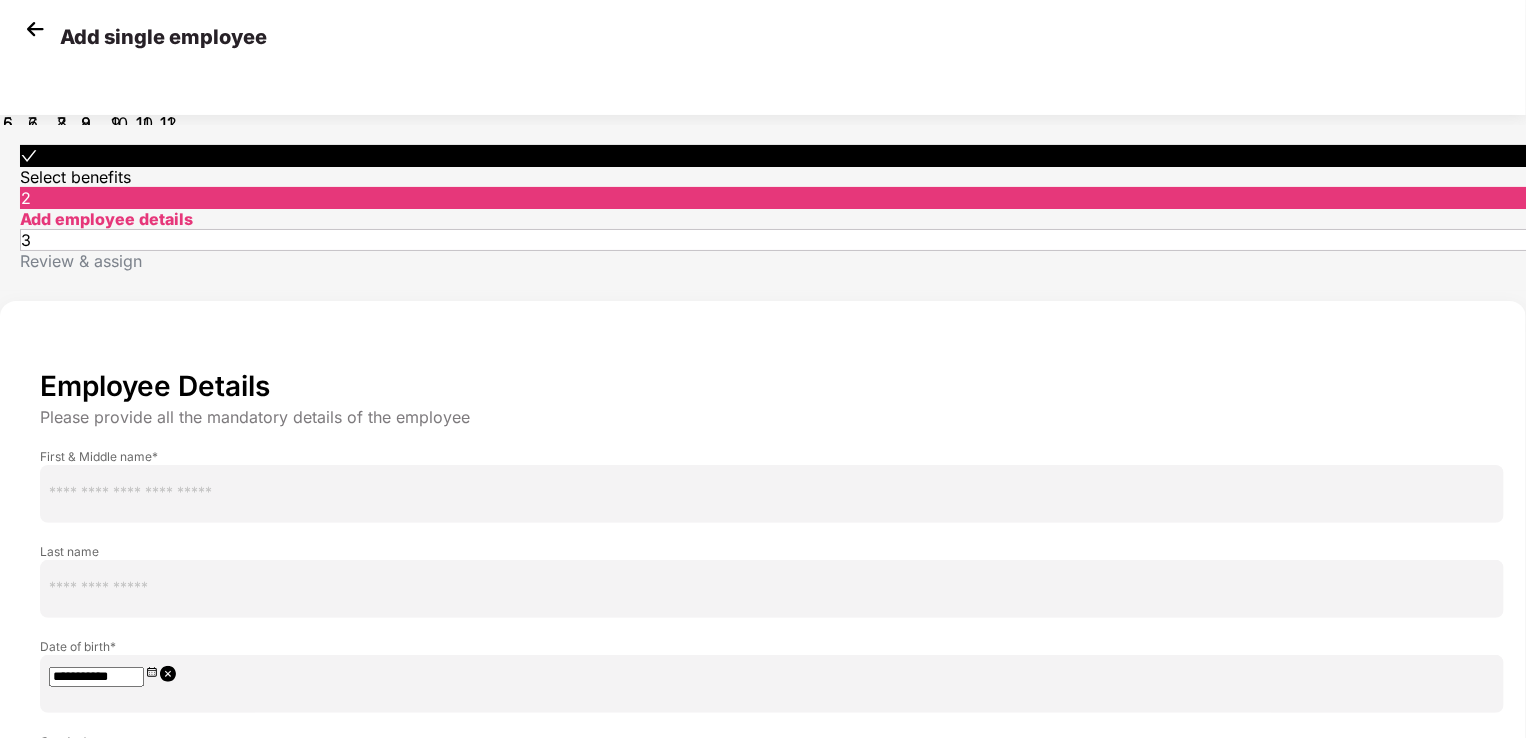 click at bounding box center (772, 1046) 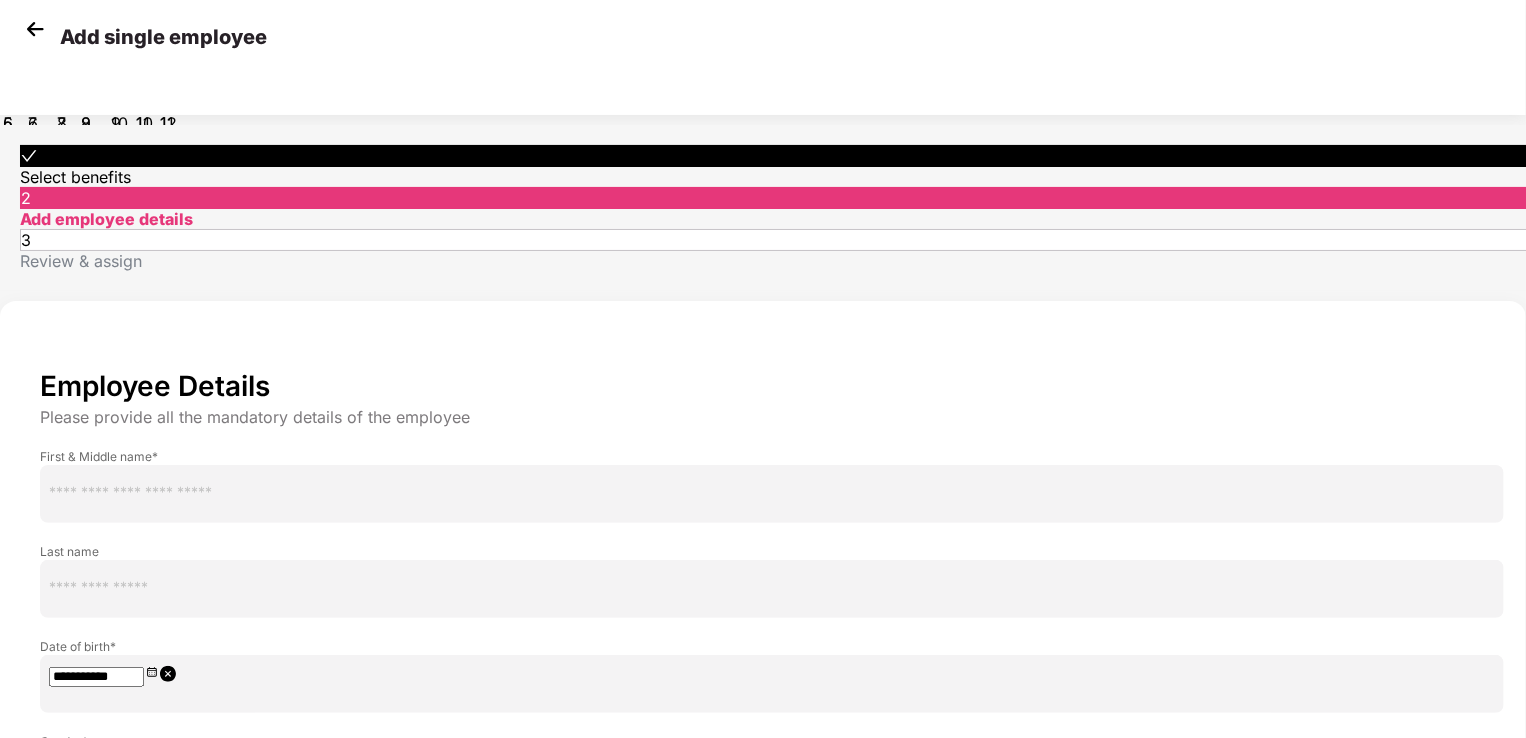 paste on "**********" 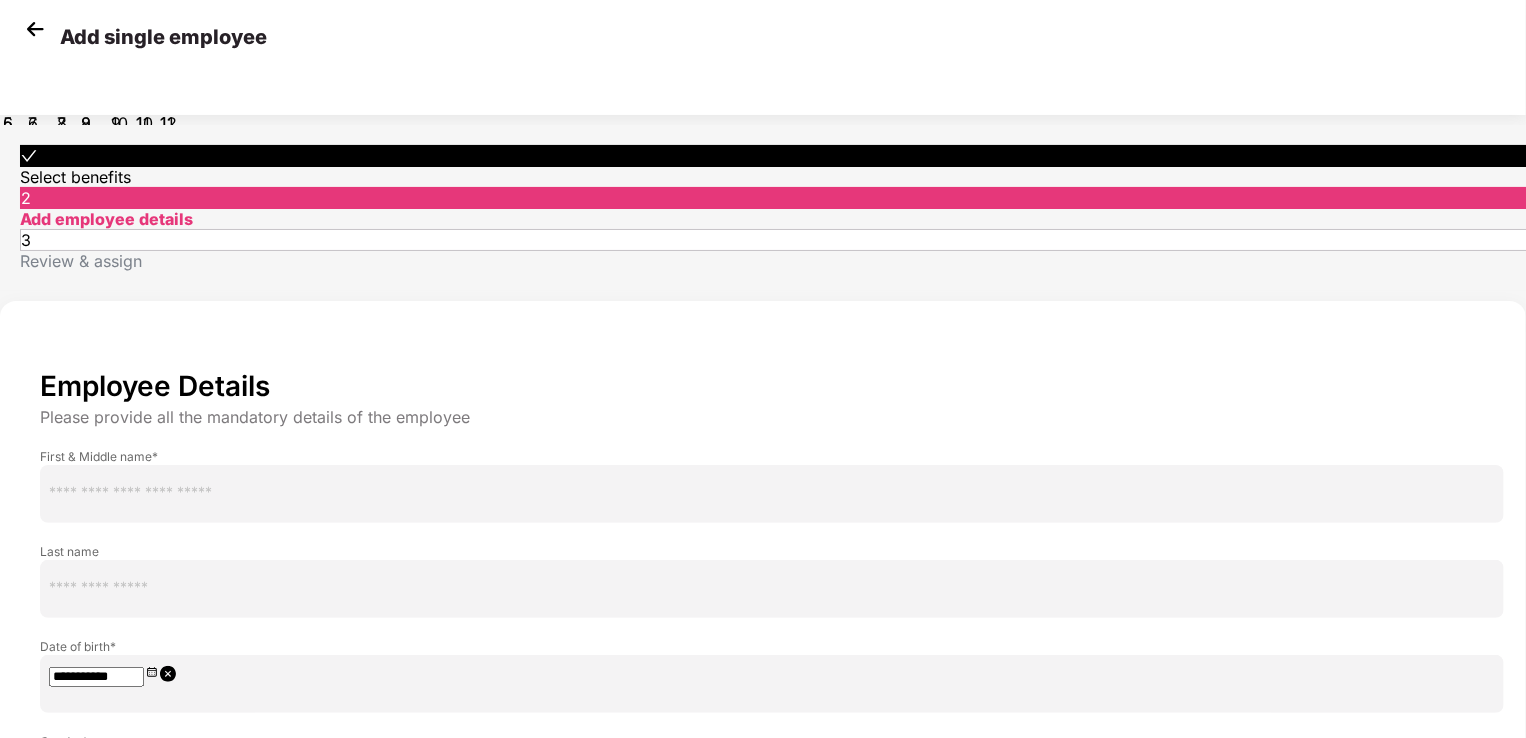 type on "**********" 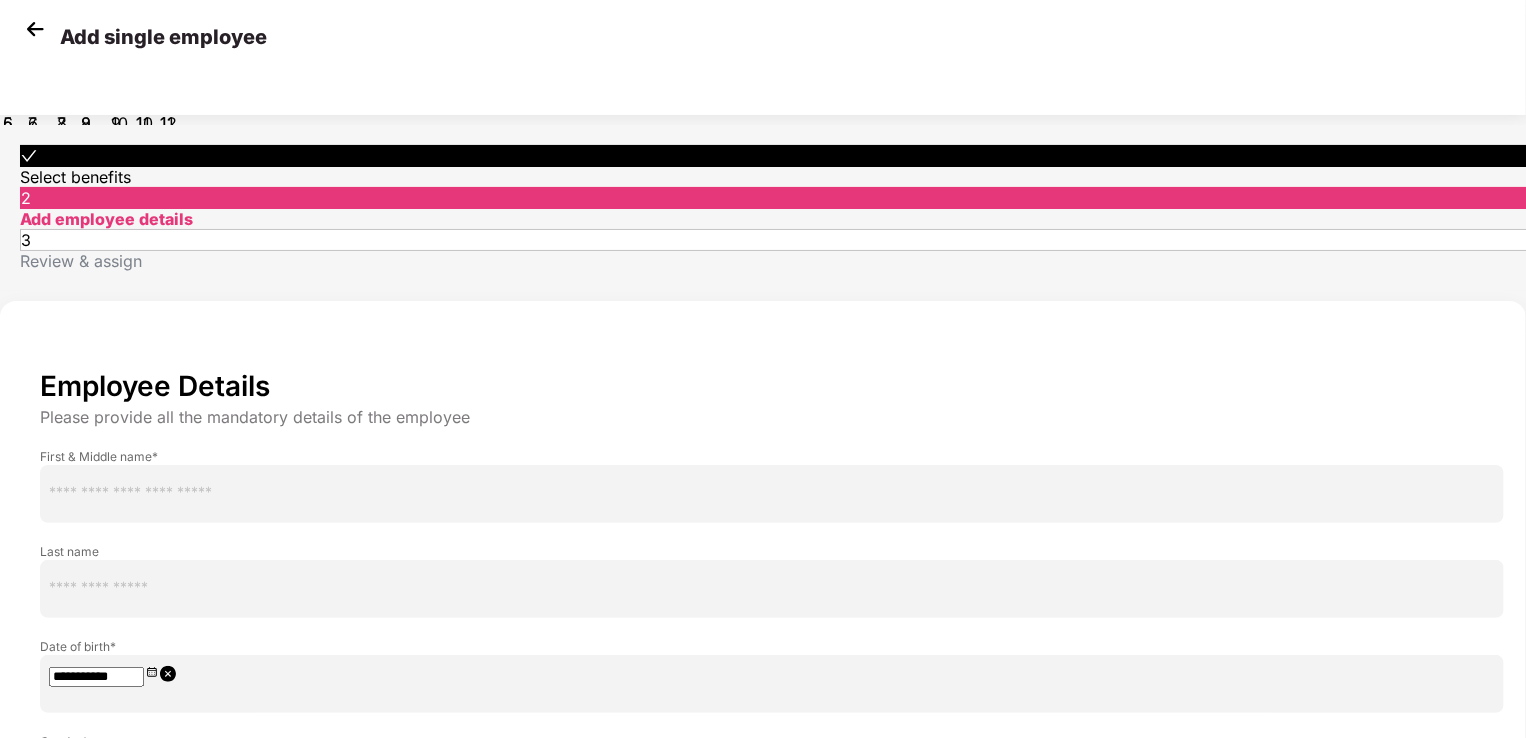 type on "**" 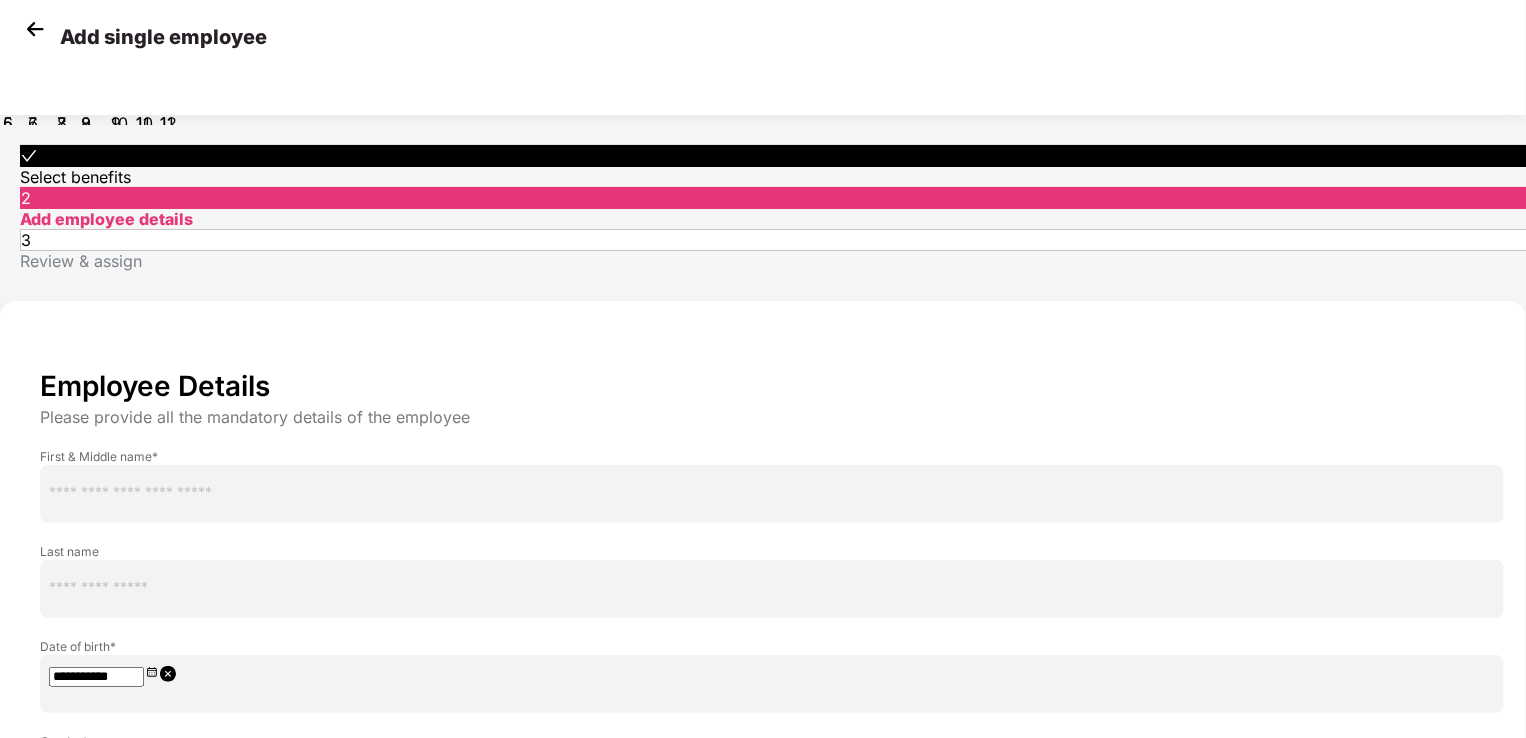 click on "**********" at bounding box center [763, 485] 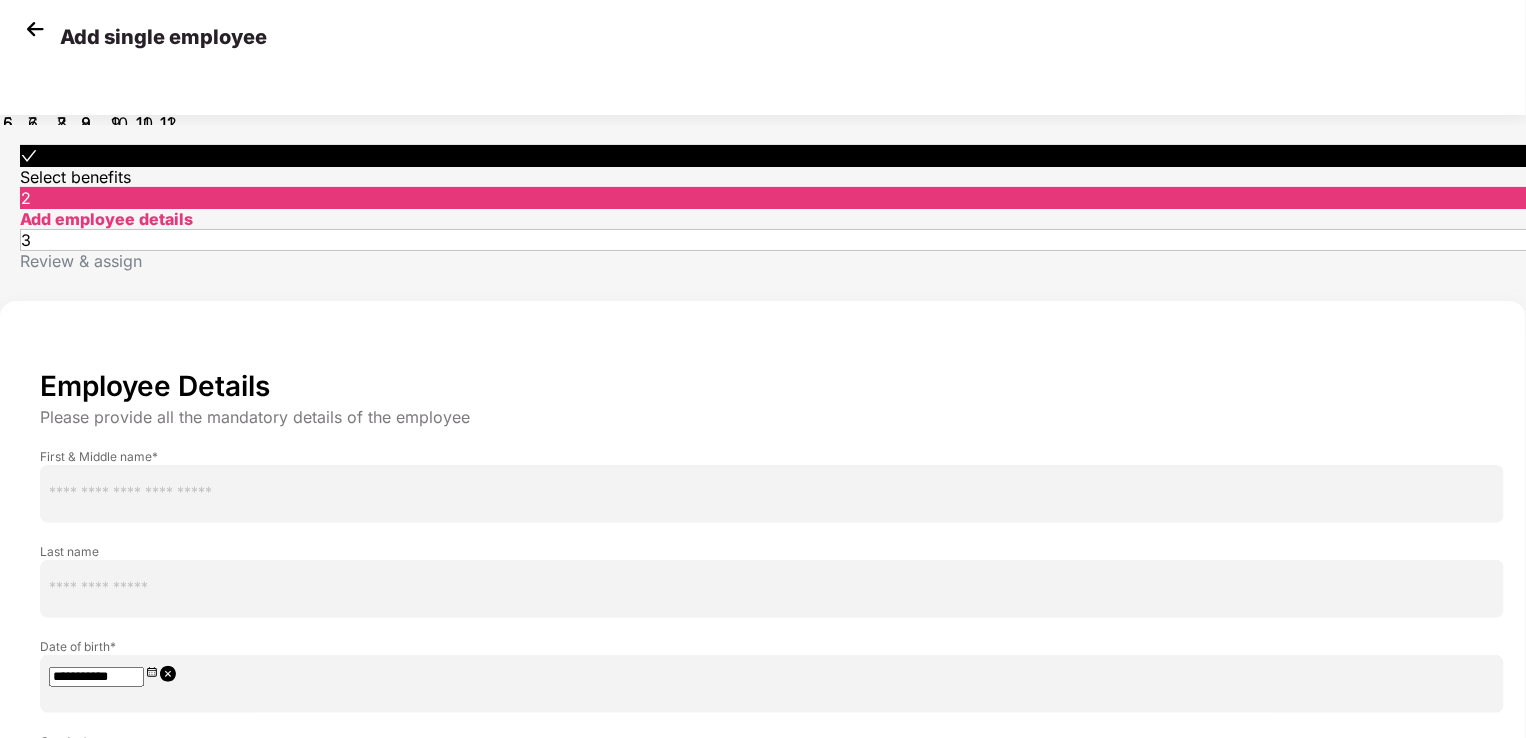 paste on "**********" 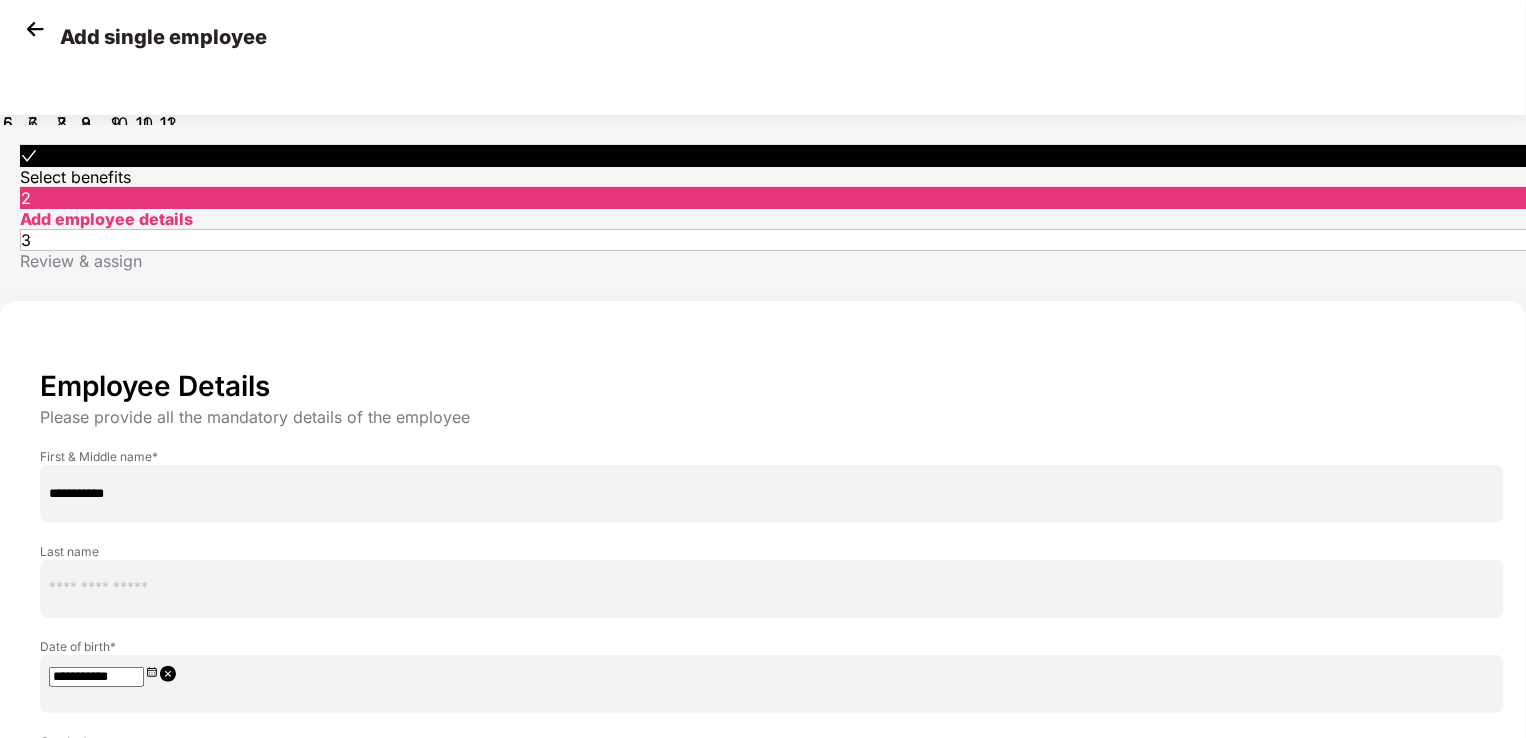 click on "**********" at bounding box center (772, 494) 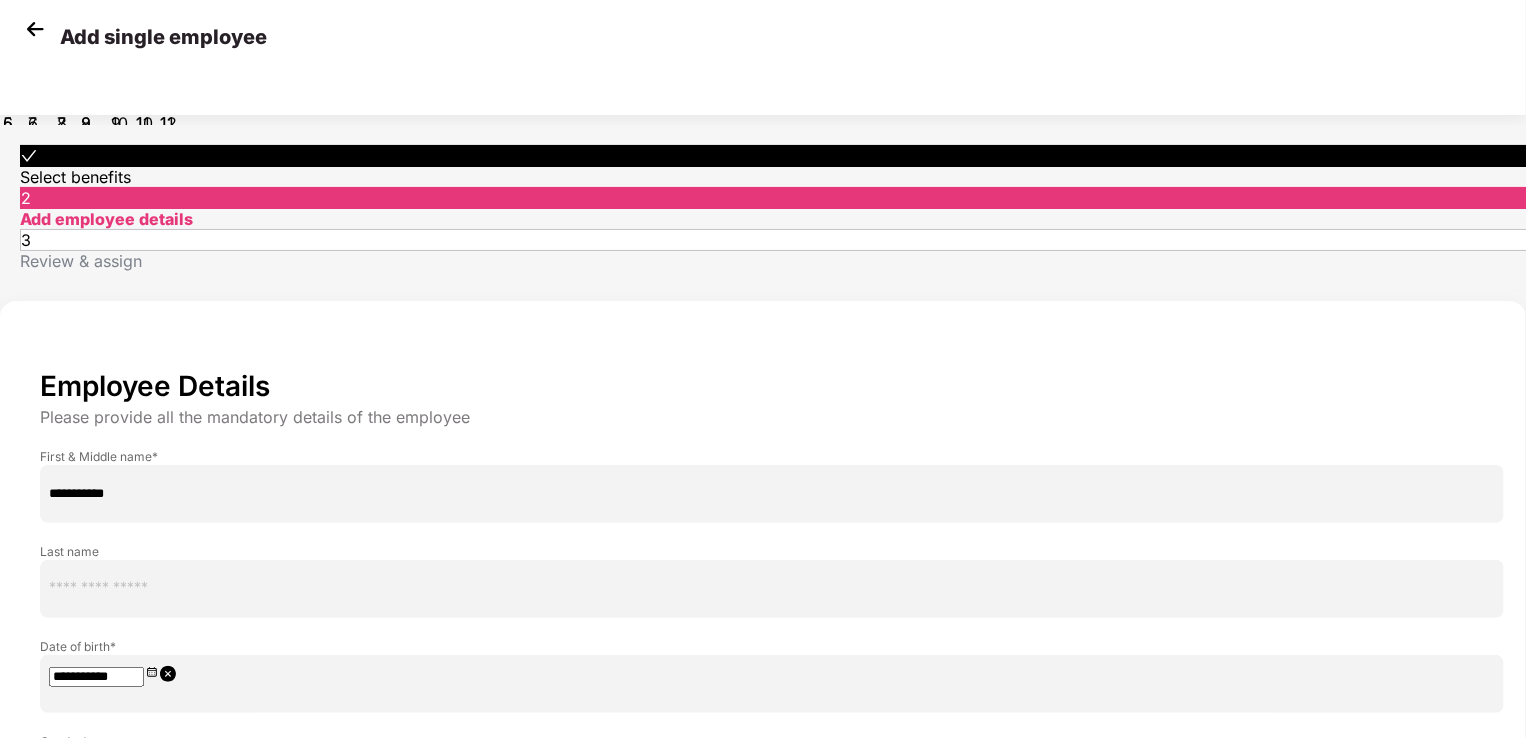 type on "**********" 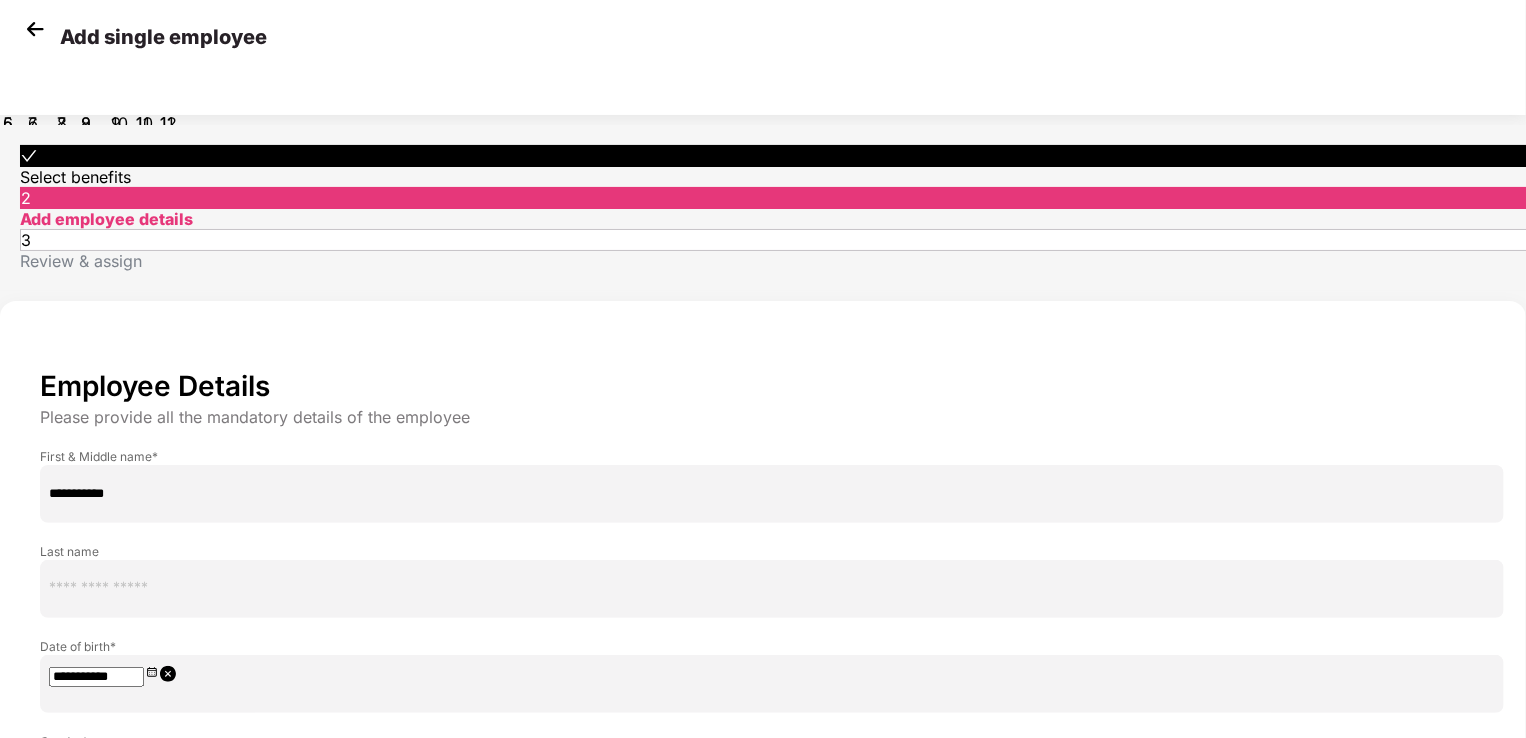 click on "Next" at bounding box center [1287, 1242] 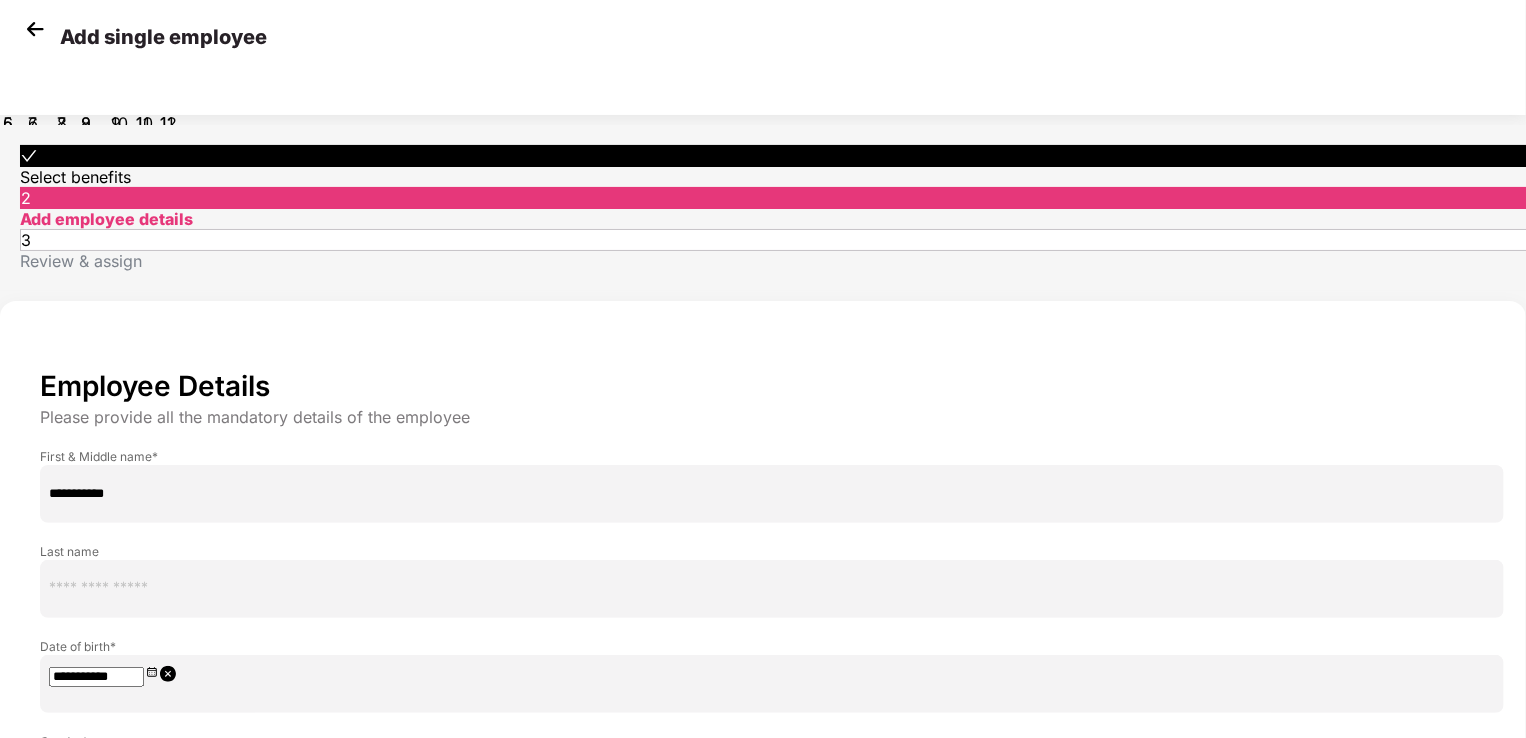 scroll, scrollTop: 84, scrollLeft: 0, axis: vertical 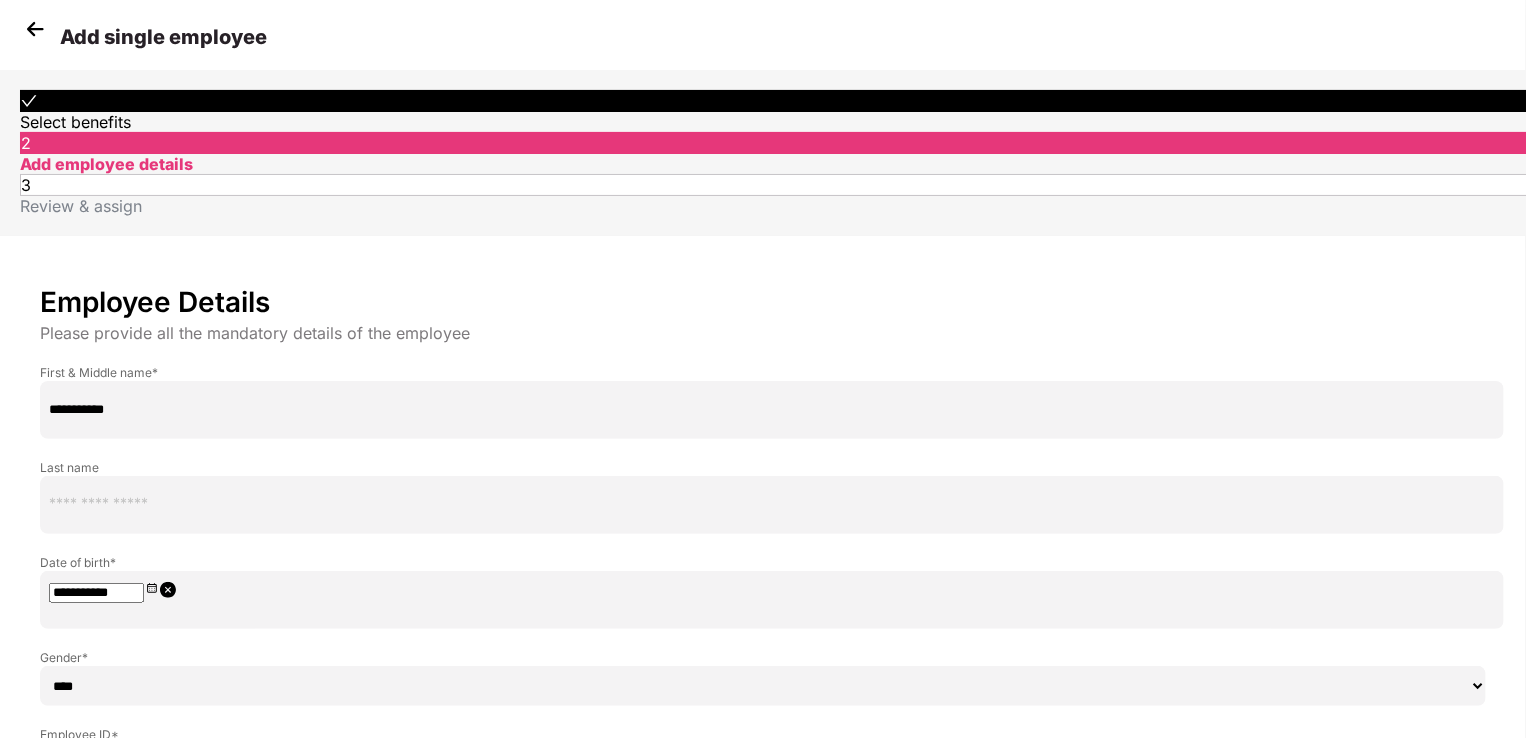click on "+91 [PHONE]" at bounding box center (137, 1038) 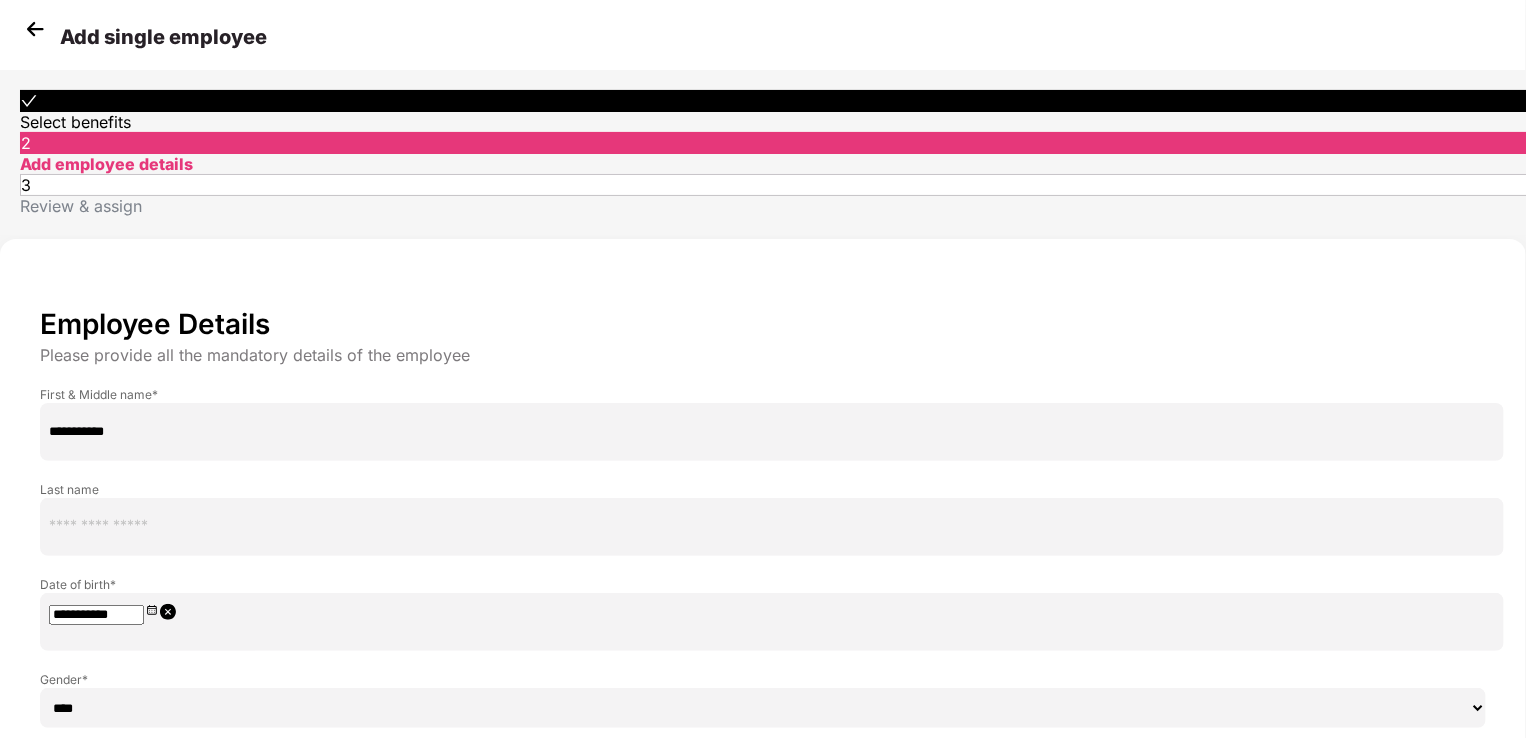 scroll, scrollTop: 84, scrollLeft: 0, axis: vertical 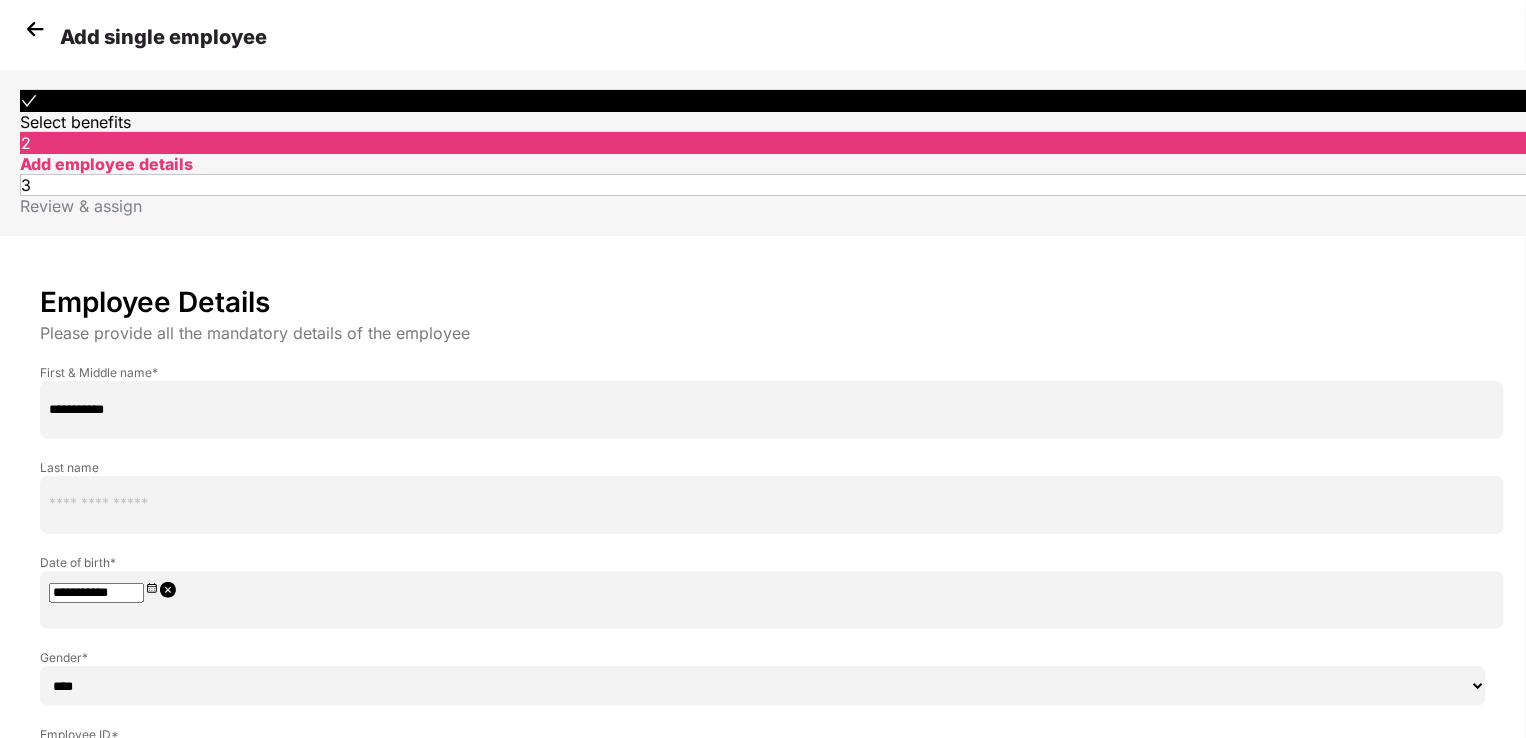 click on "********" at bounding box center (151, 1040) 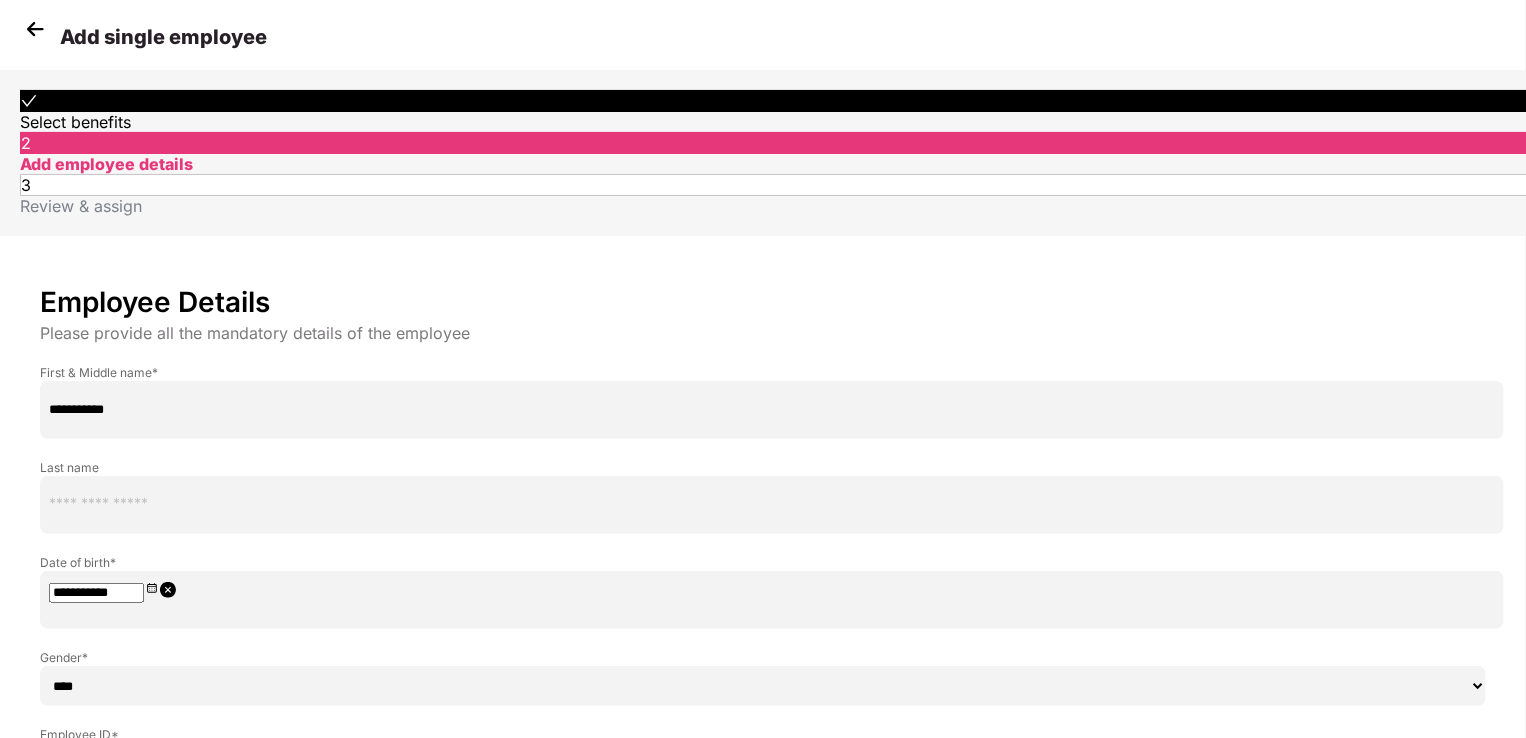 scroll, scrollTop: 62, scrollLeft: 0, axis: vertical 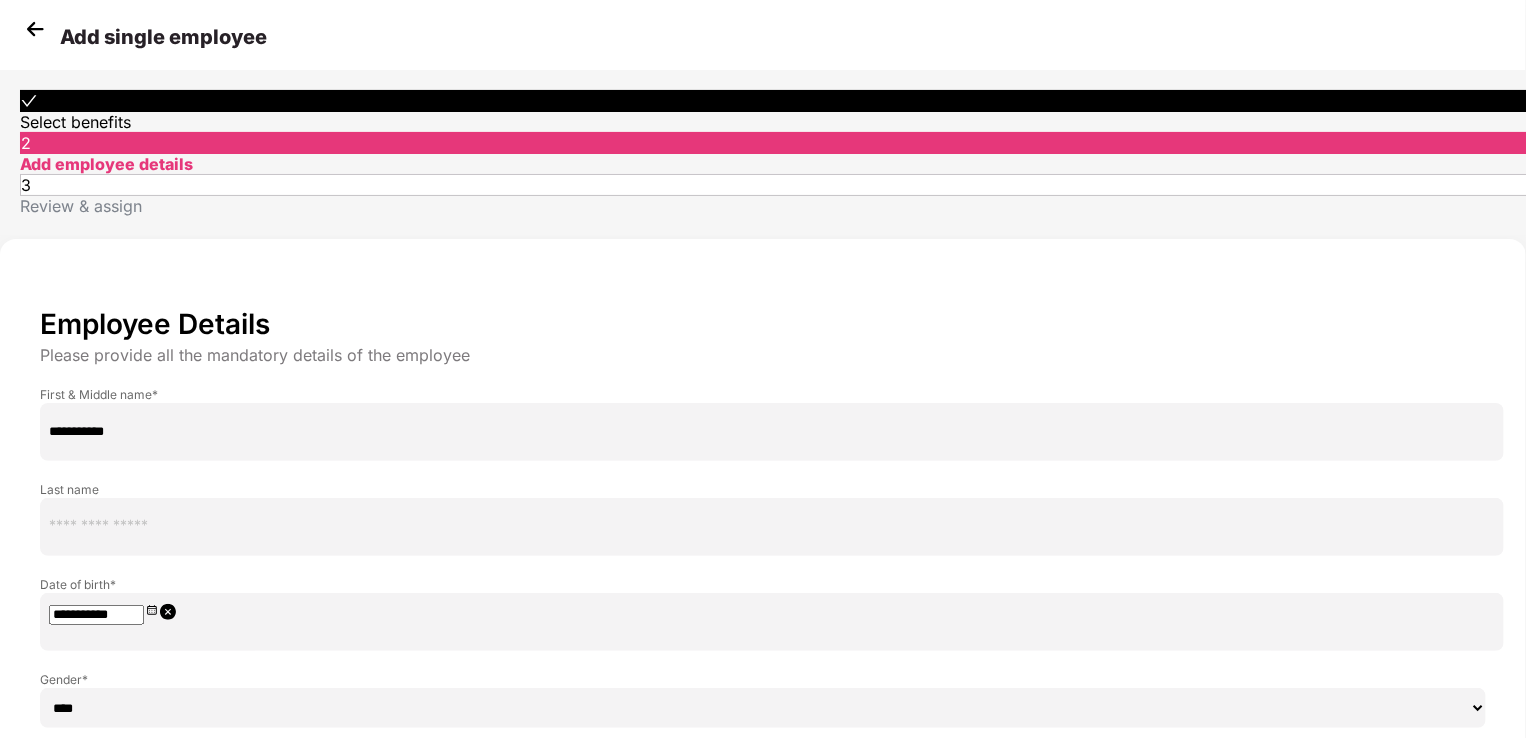 type on "**********" 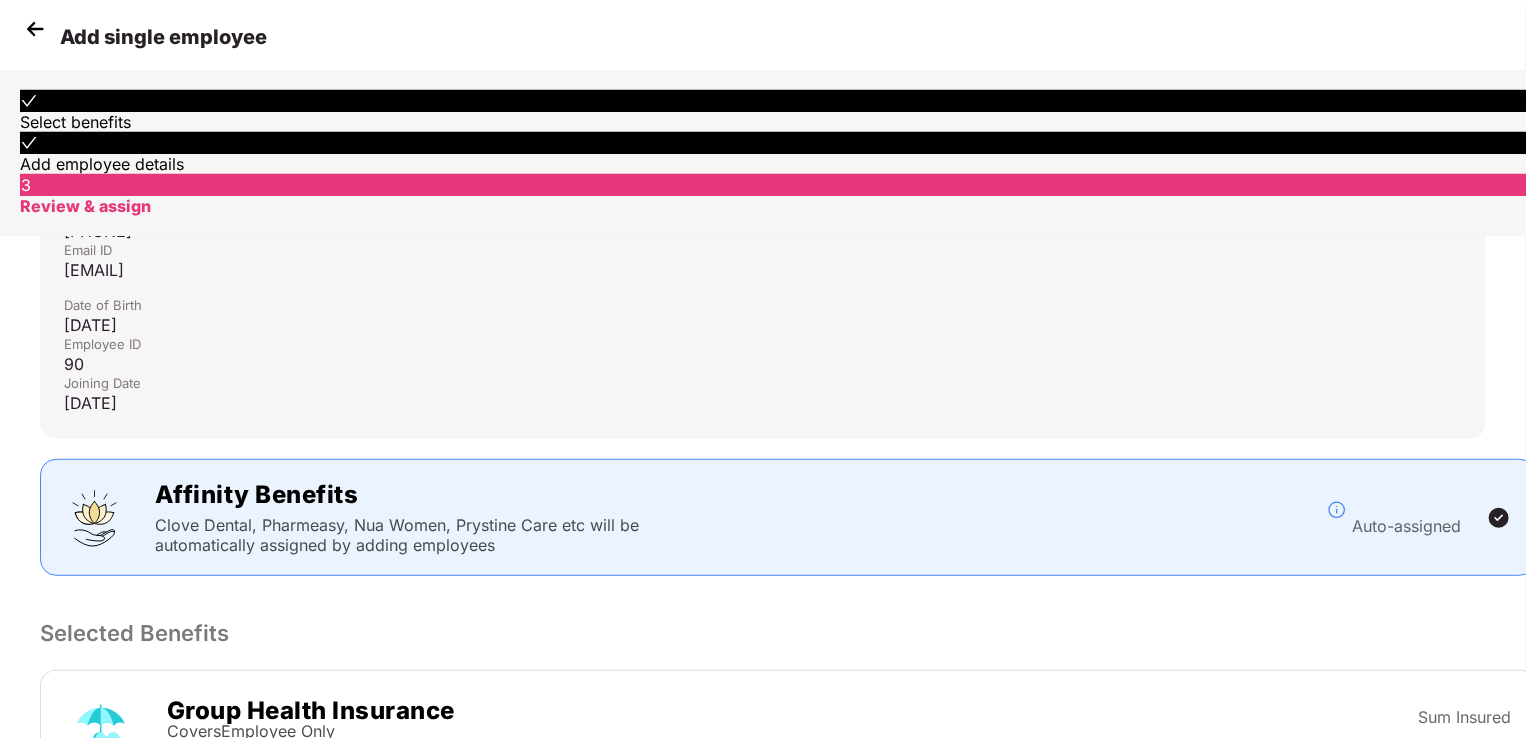 scroll, scrollTop: 400, scrollLeft: 0, axis: vertical 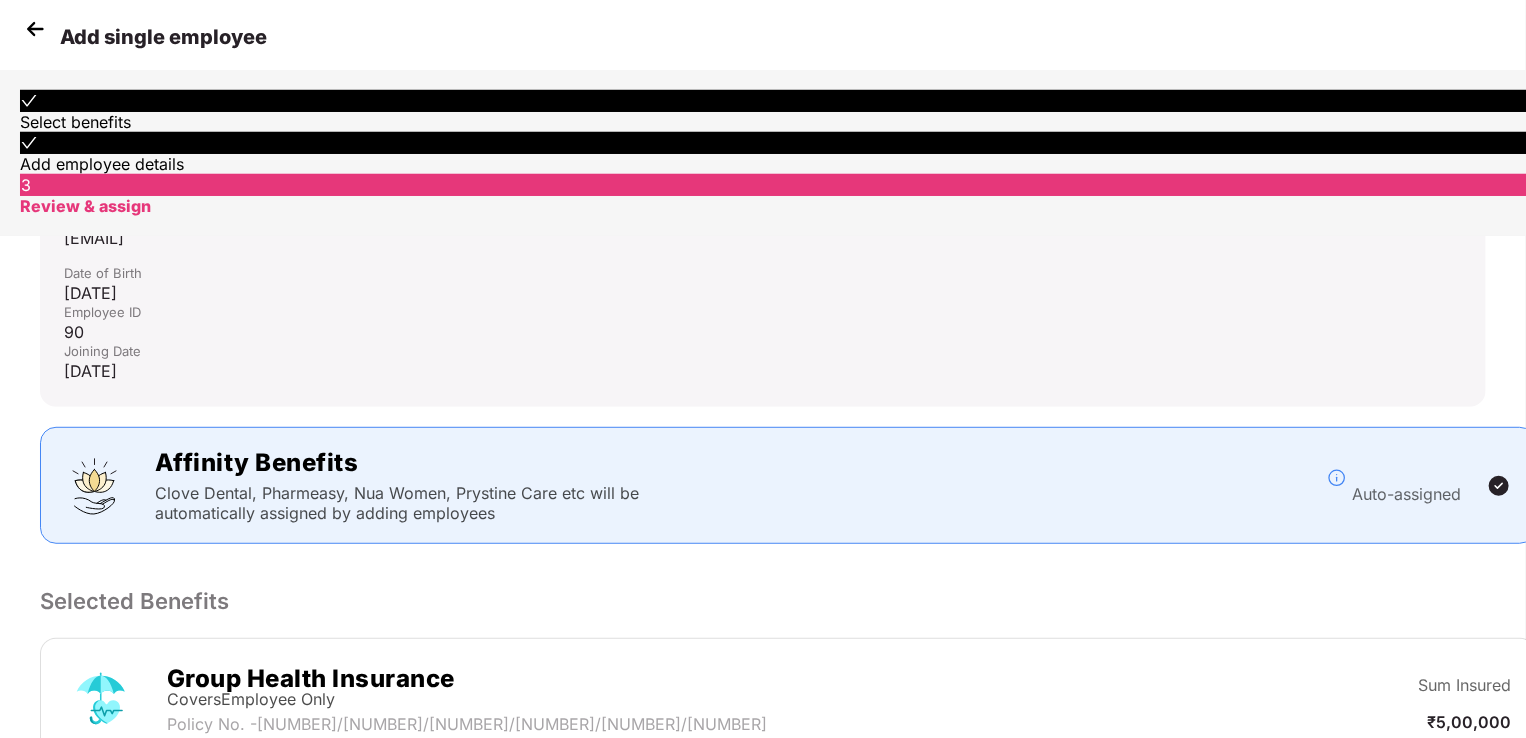 click on "Submit" at bounding box center [1277, 1011] 